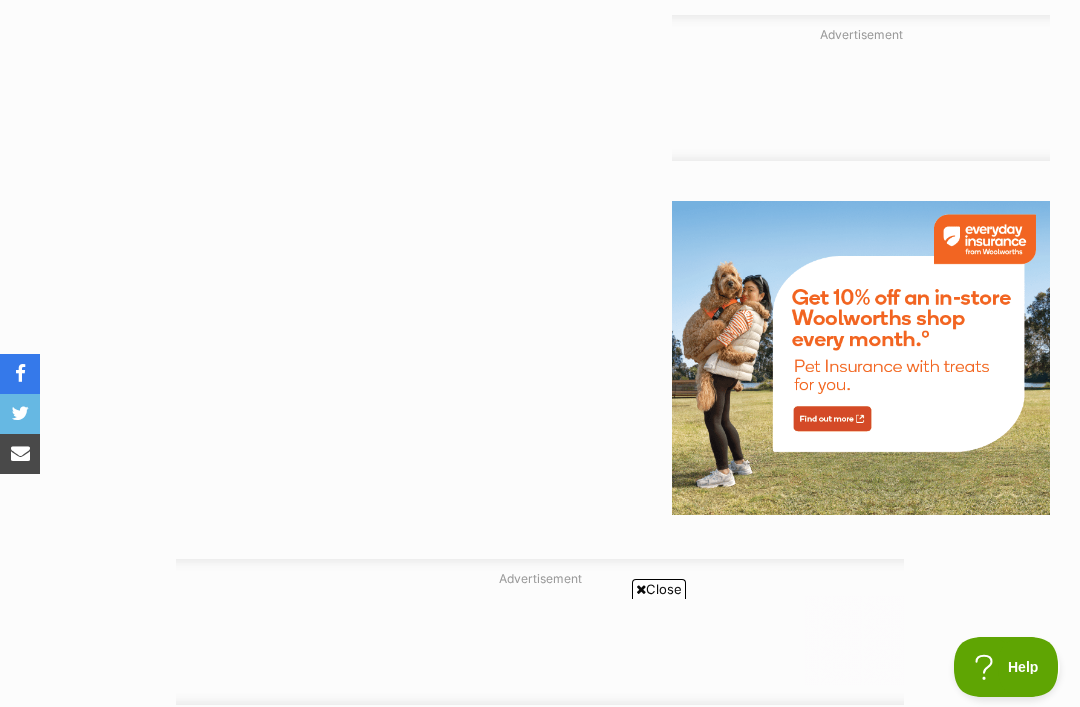 scroll, scrollTop: 0, scrollLeft: 0, axis: both 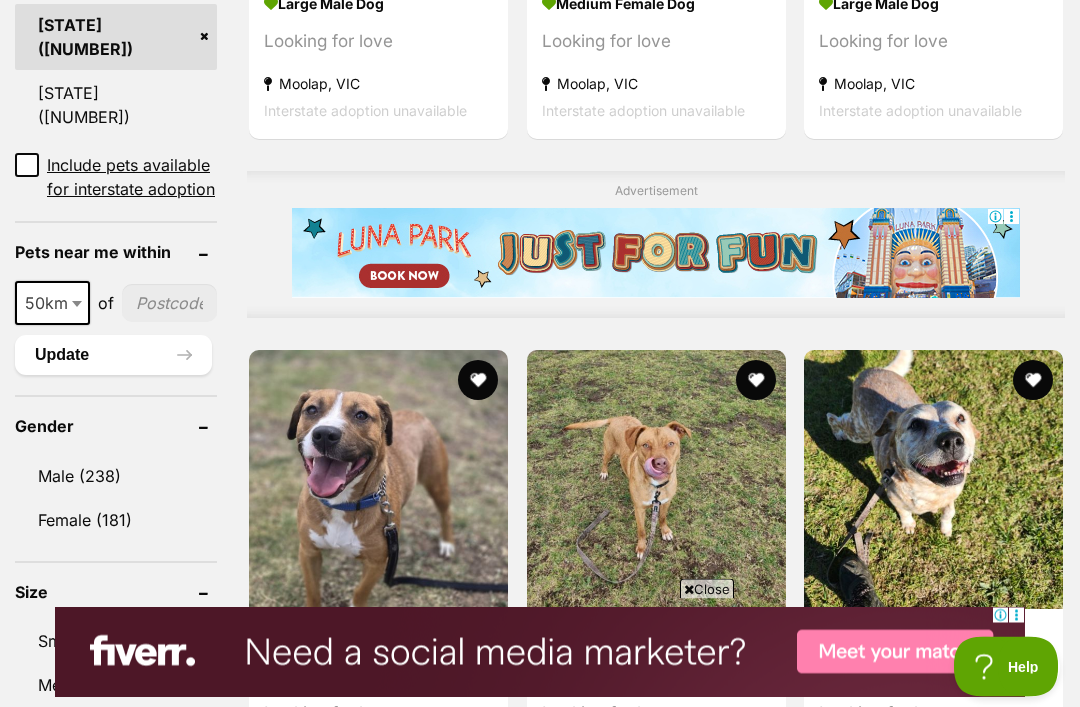 click at bounding box center (169, 304) 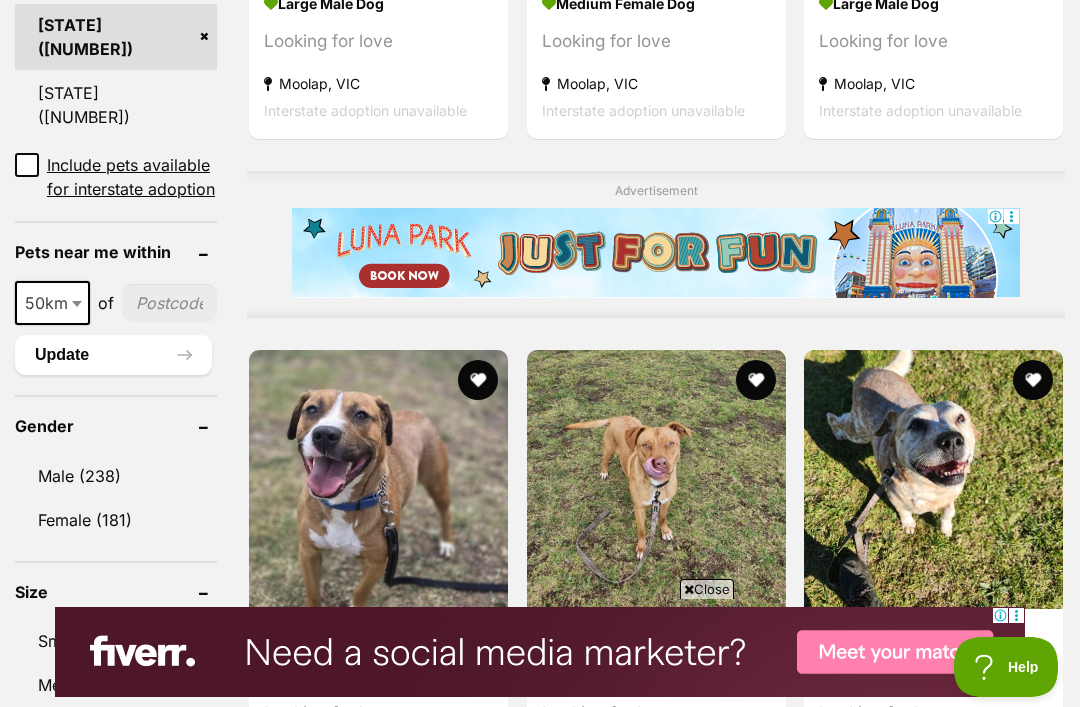 scroll, scrollTop: 1496, scrollLeft: 0, axis: vertical 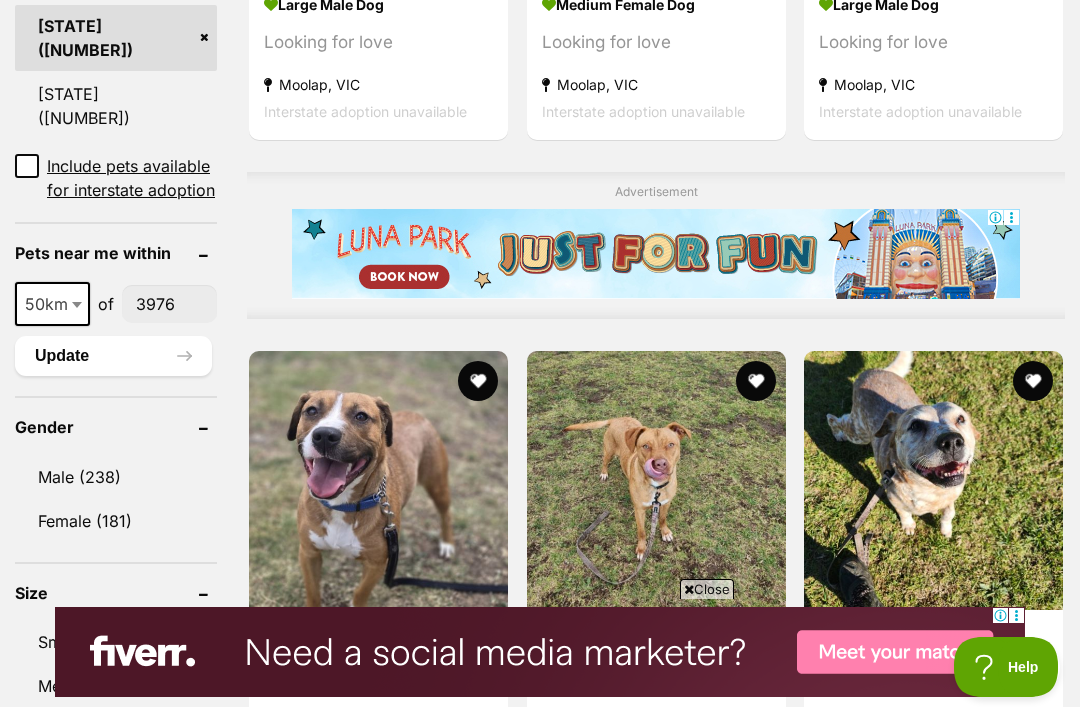 type on "3976" 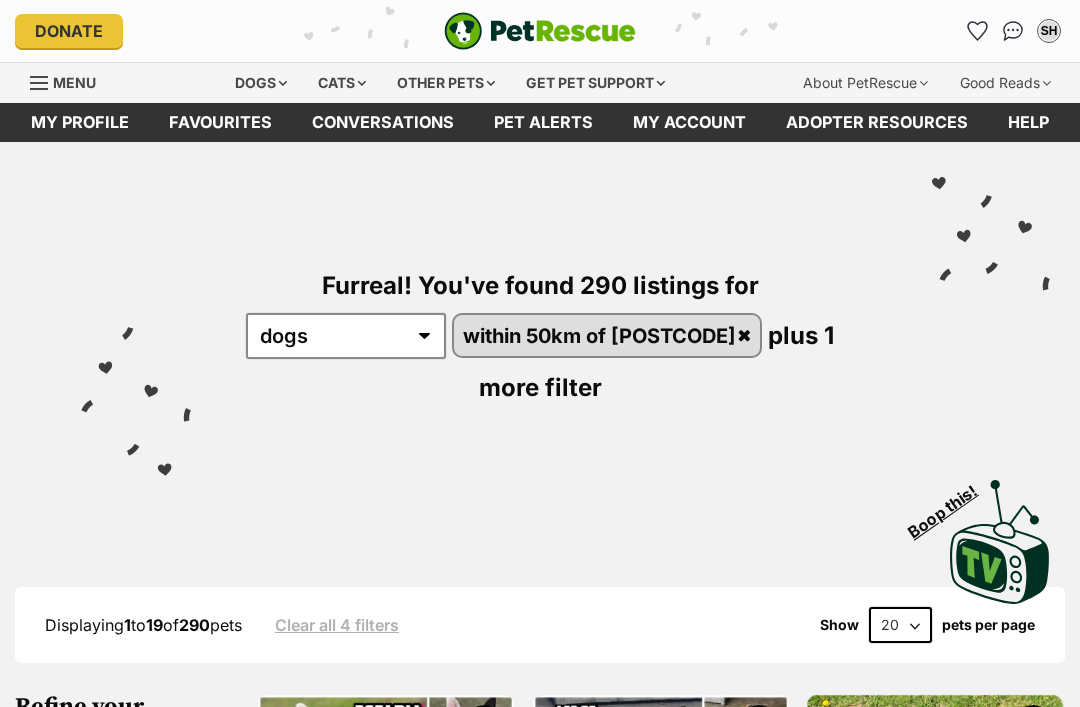 scroll, scrollTop: 0, scrollLeft: 0, axis: both 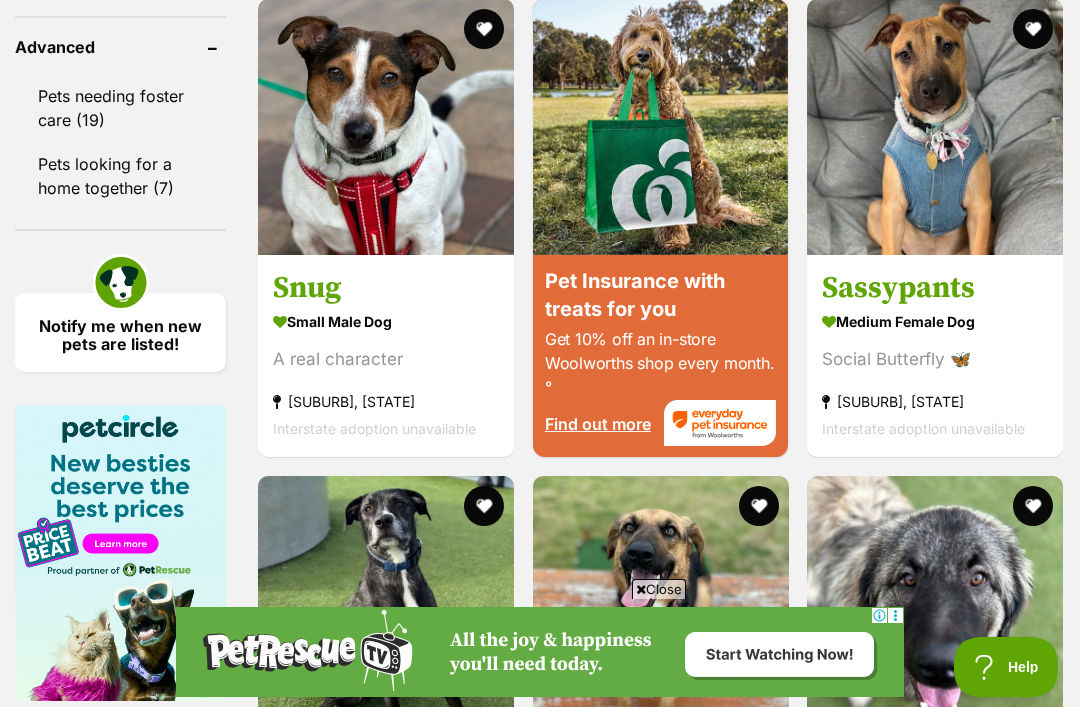 click at bounding box center [935, 127] 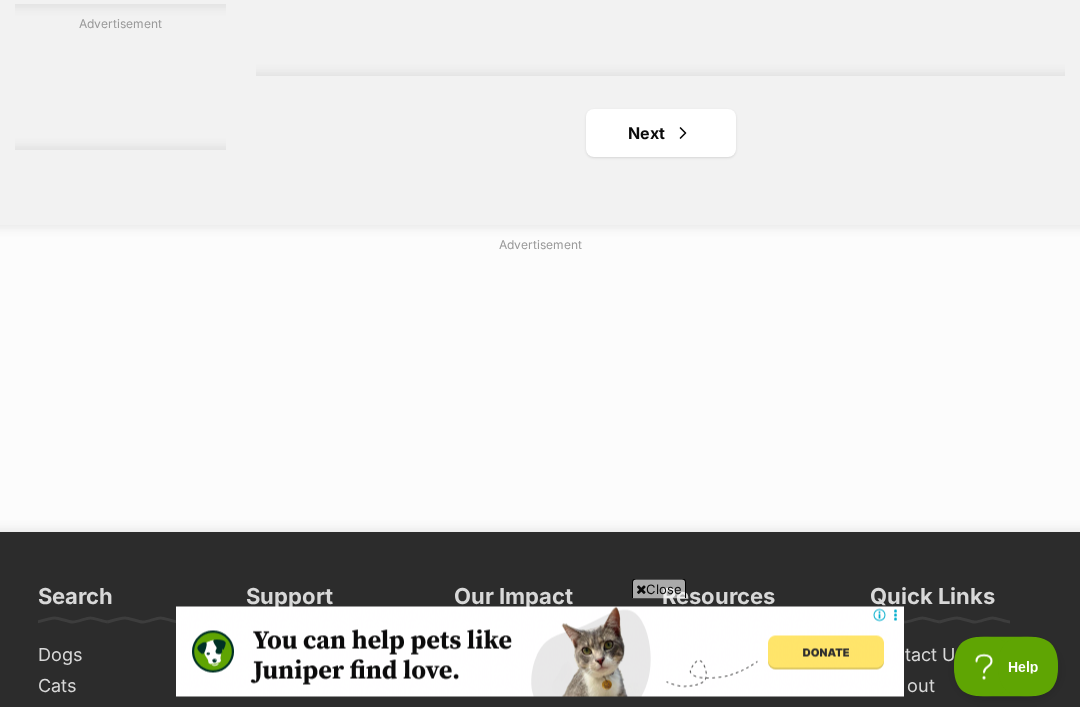 scroll, scrollTop: 4485, scrollLeft: 0, axis: vertical 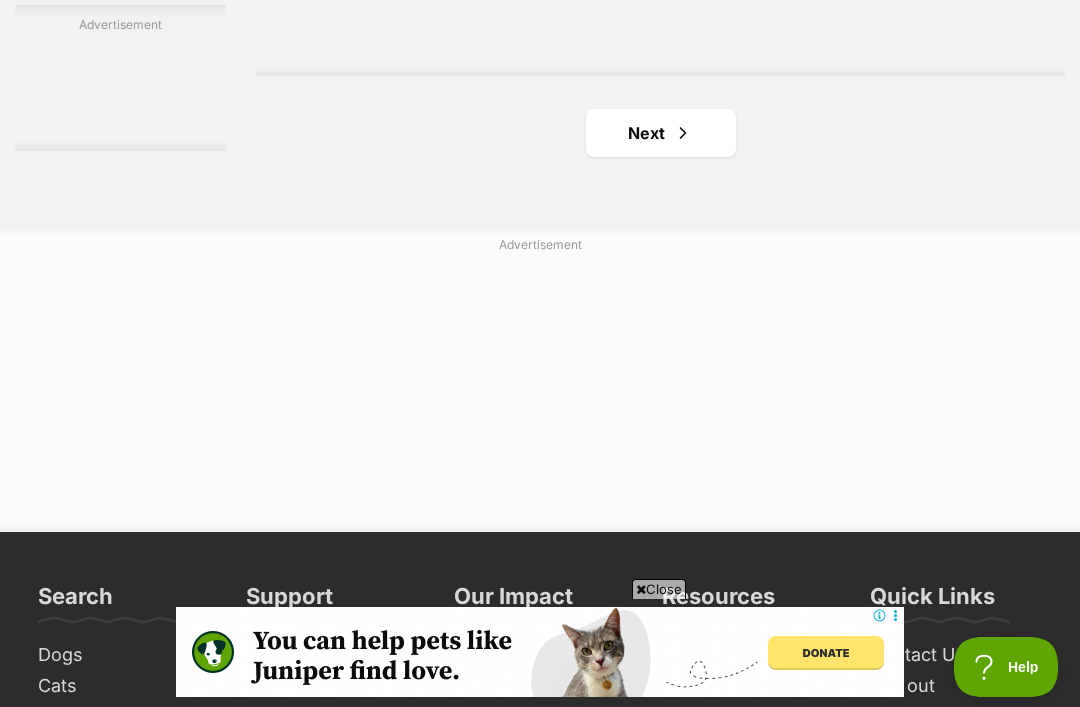 click on "Next" at bounding box center [661, 133] 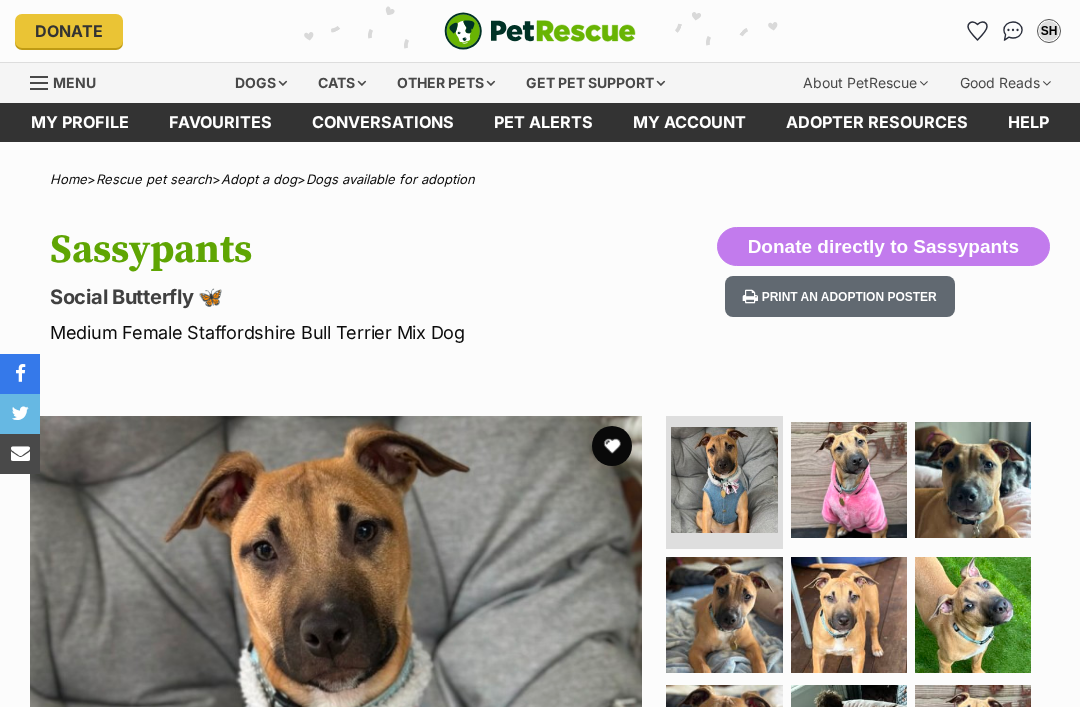 scroll, scrollTop: 0, scrollLeft: 0, axis: both 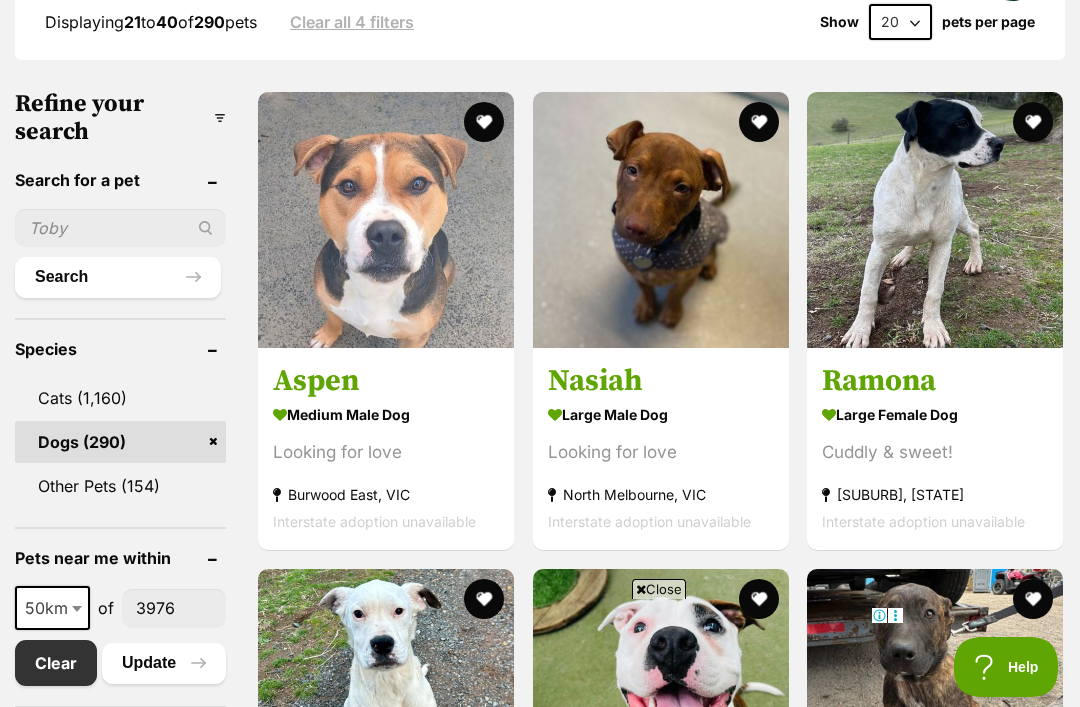 click at bounding box center (386, 220) 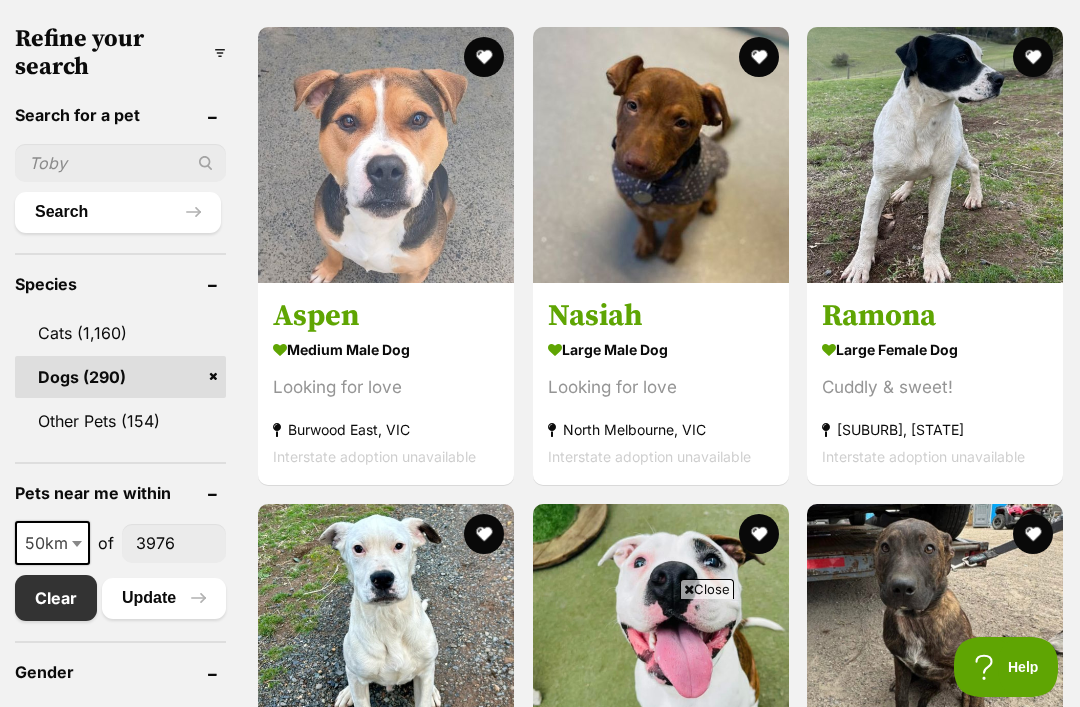 scroll, scrollTop: 0, scrollLeft: 0, axis: both 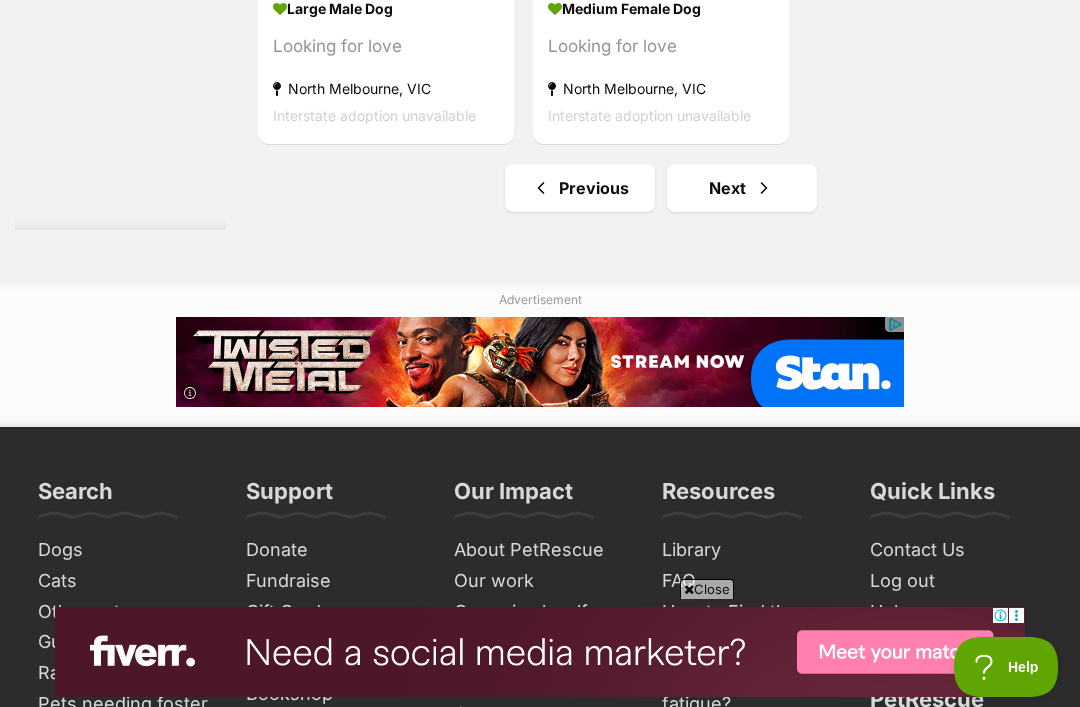 click on "Next" at bounding box center [742, 188] 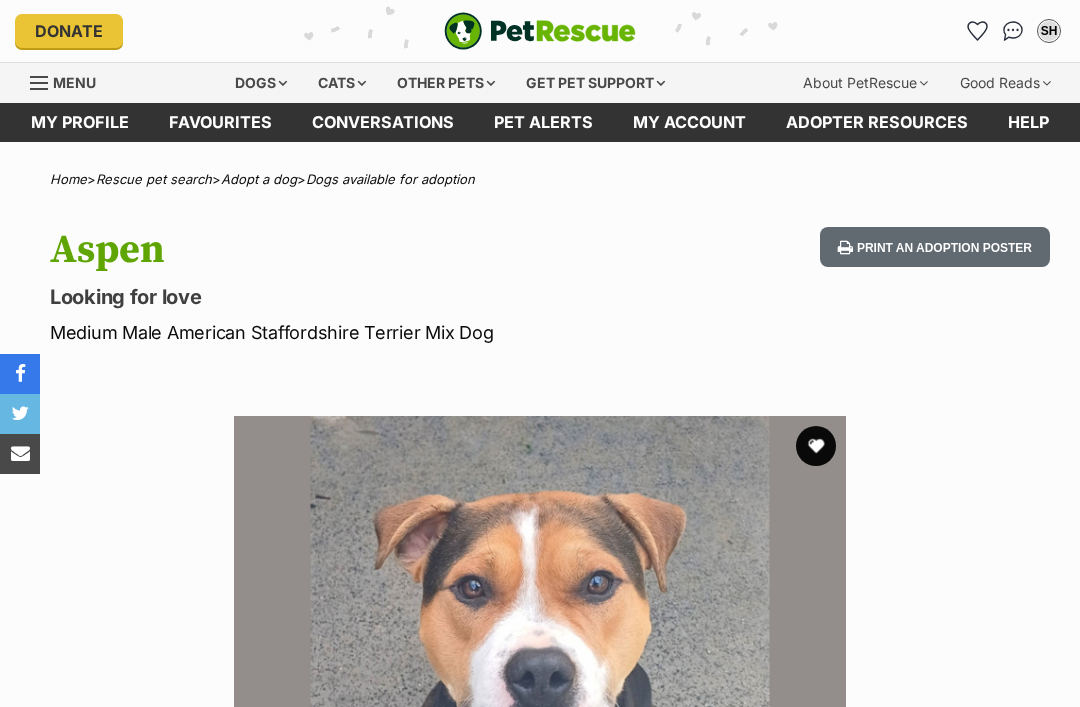 scroll, scrollTop: 0, scrollLeft: 0, axis: both 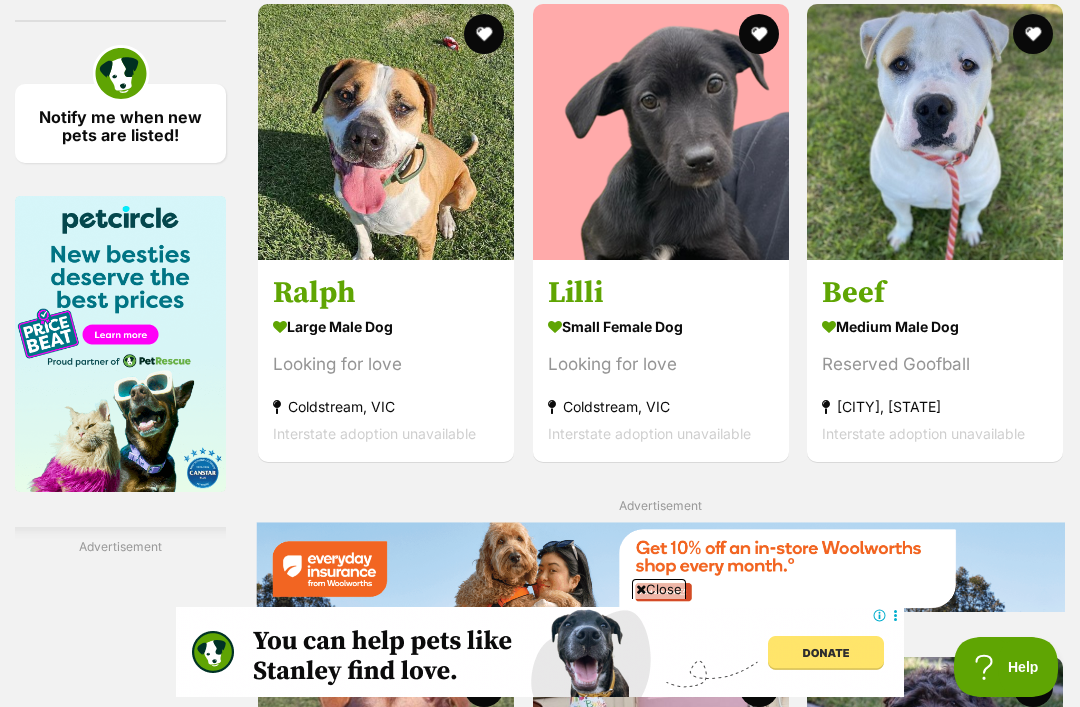 click at bounding box center (935, 132) 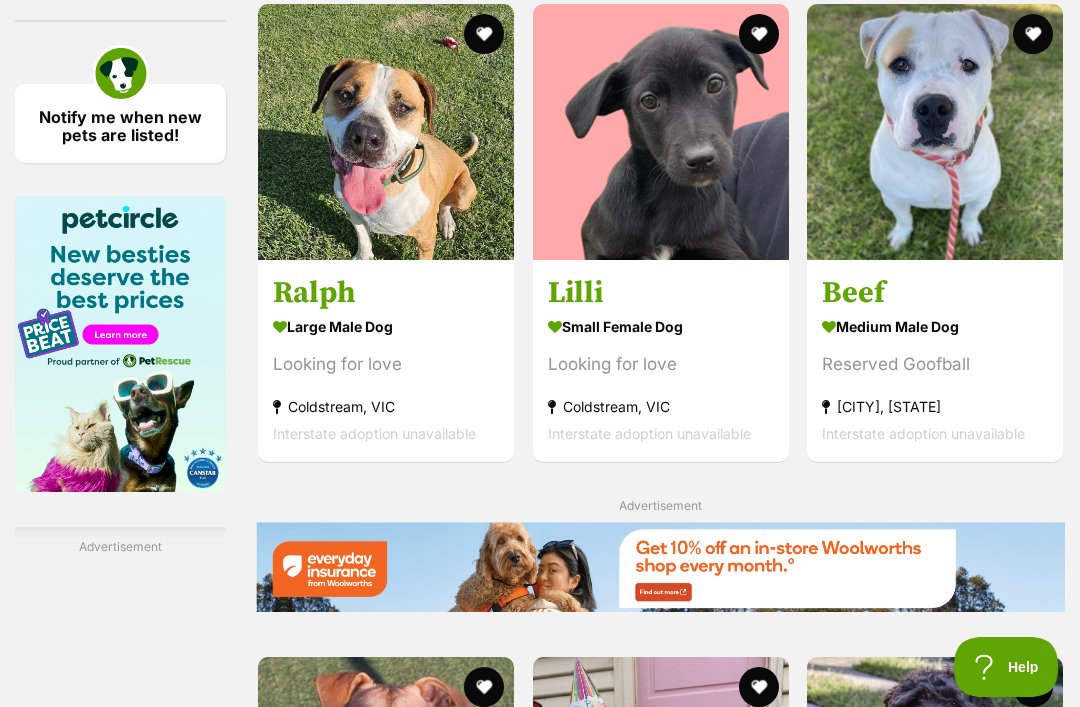 scroll, scrollTop: 2593, scrollLeft: 0, axis: vertical 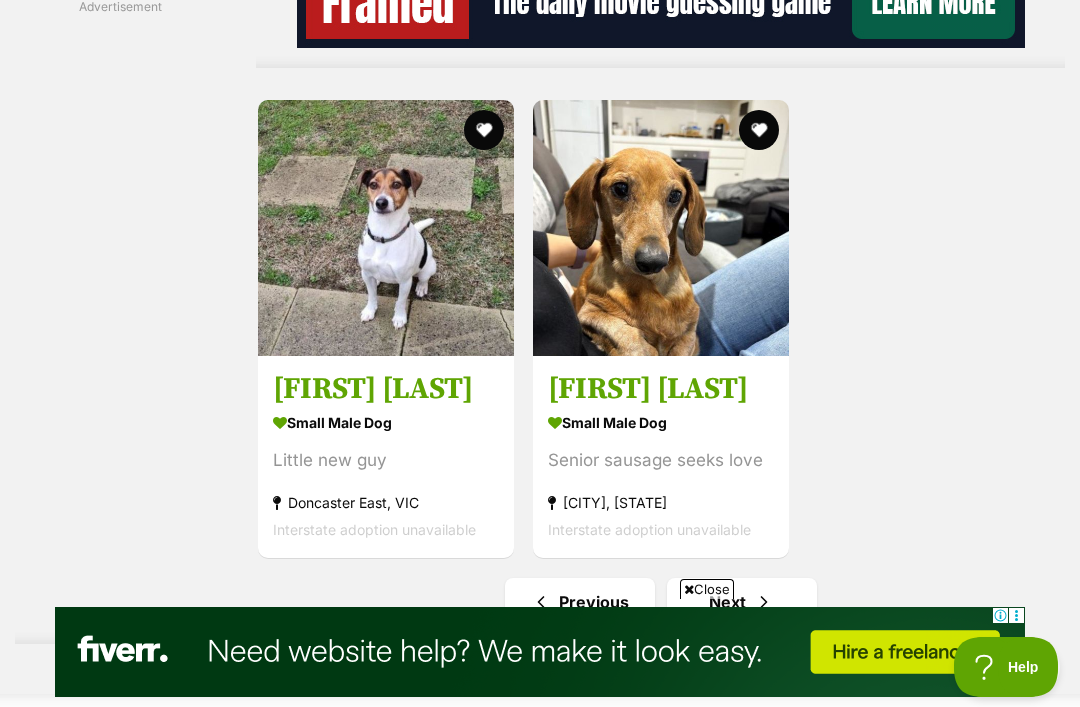 click at bounding box center (764, 602) 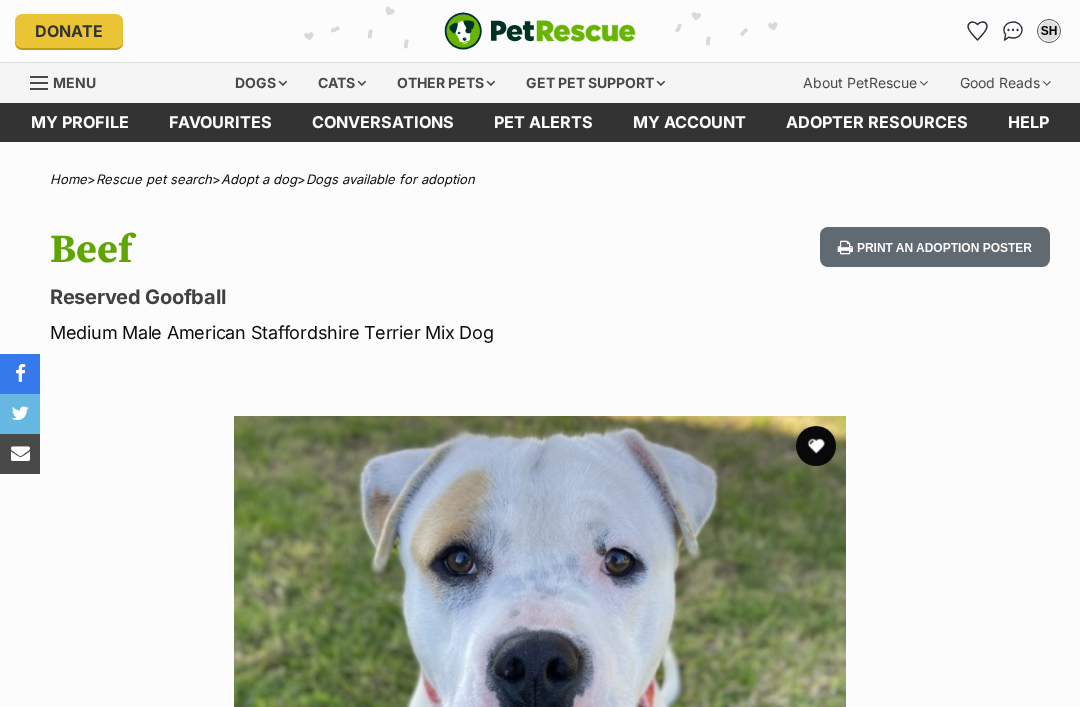 scroll, scrollTop: 0, scrollLeft: 0, axis: both 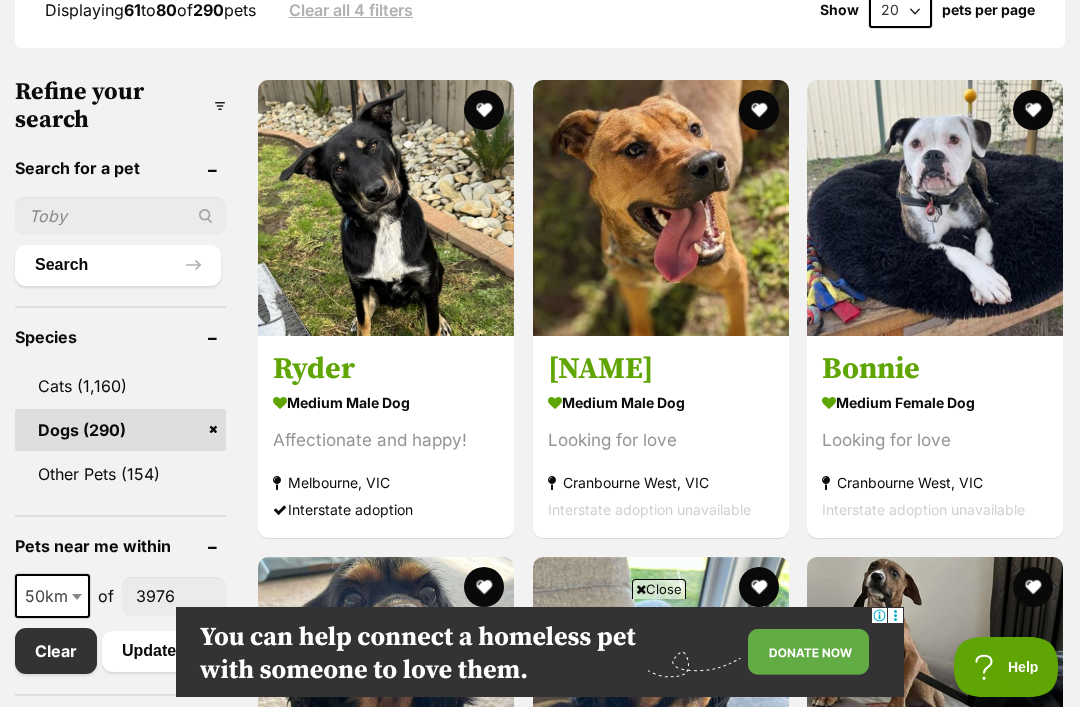 click at bounding box center [935, 208] 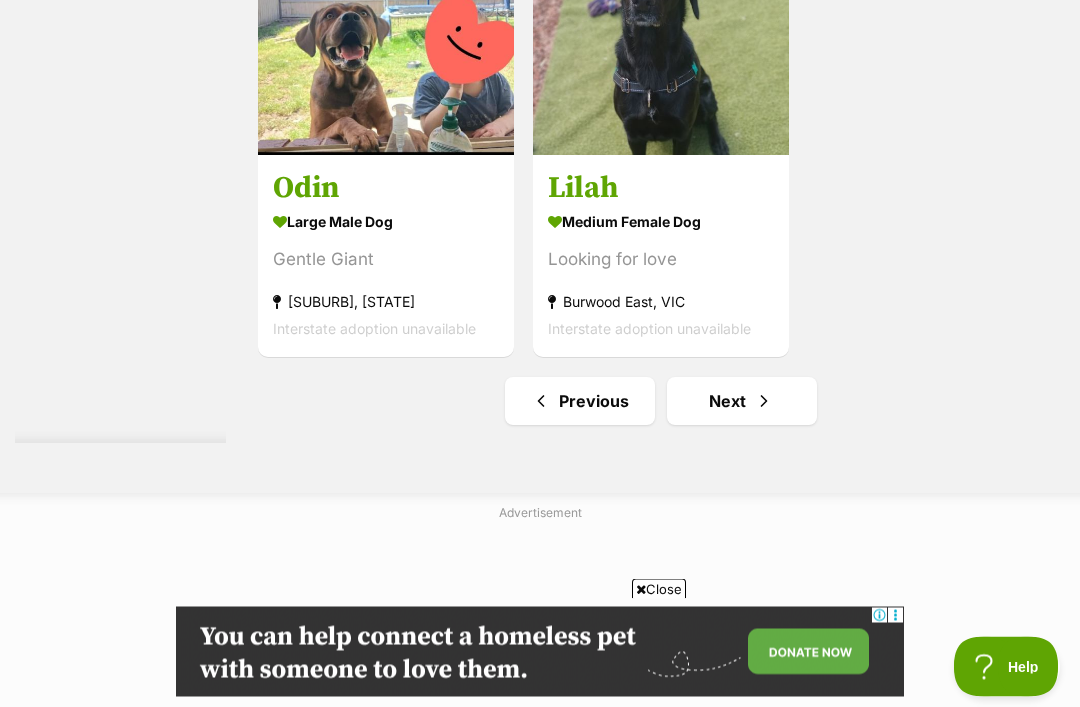 scroll, scrollTop: 4207, scrollLeft: 0, axis: vertical 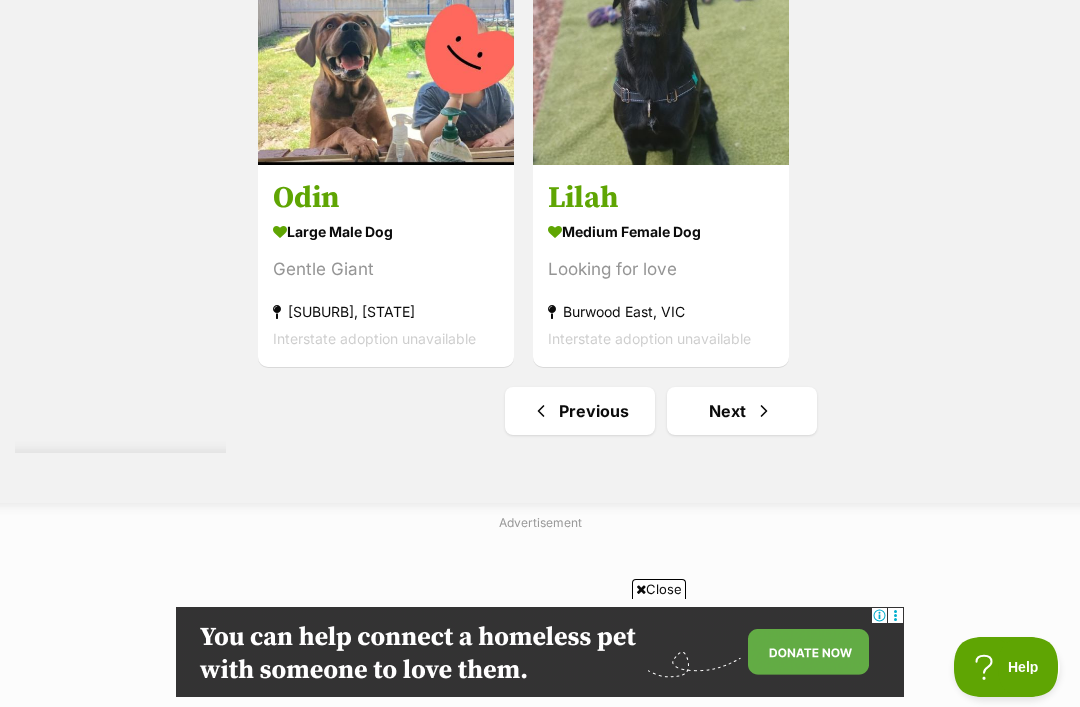 click at bounding box center (764, 411) 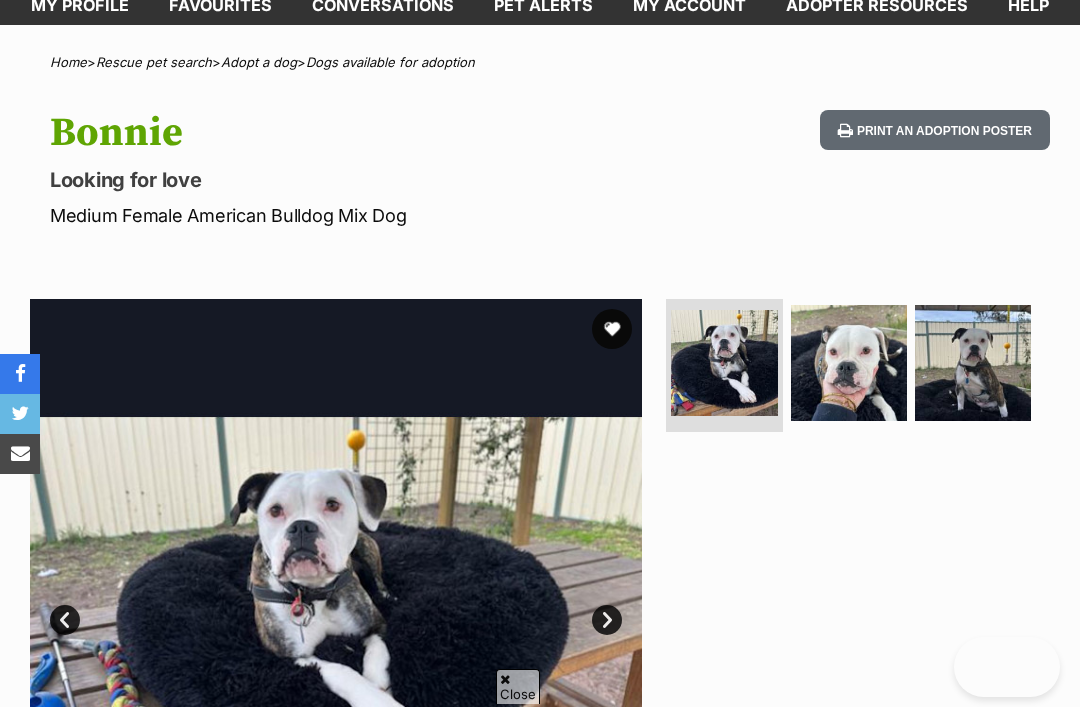 scroll, scrollTop: 448, scrollLeft: 0, axis: vertical 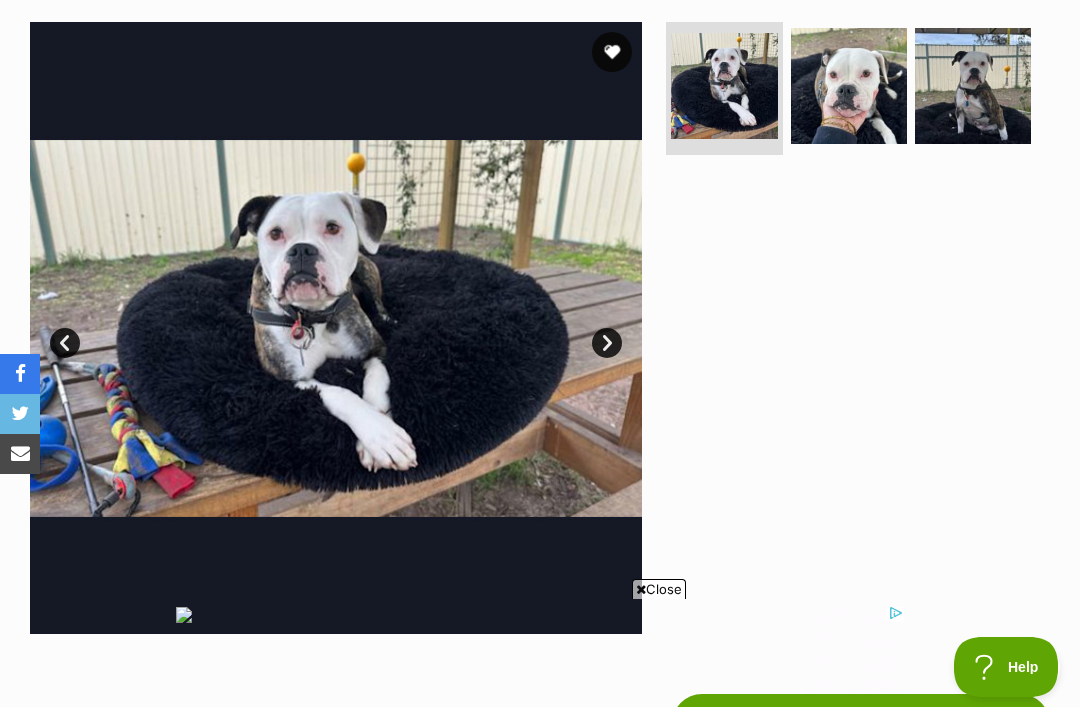 click on "Next" at bounding box center [607, 343] 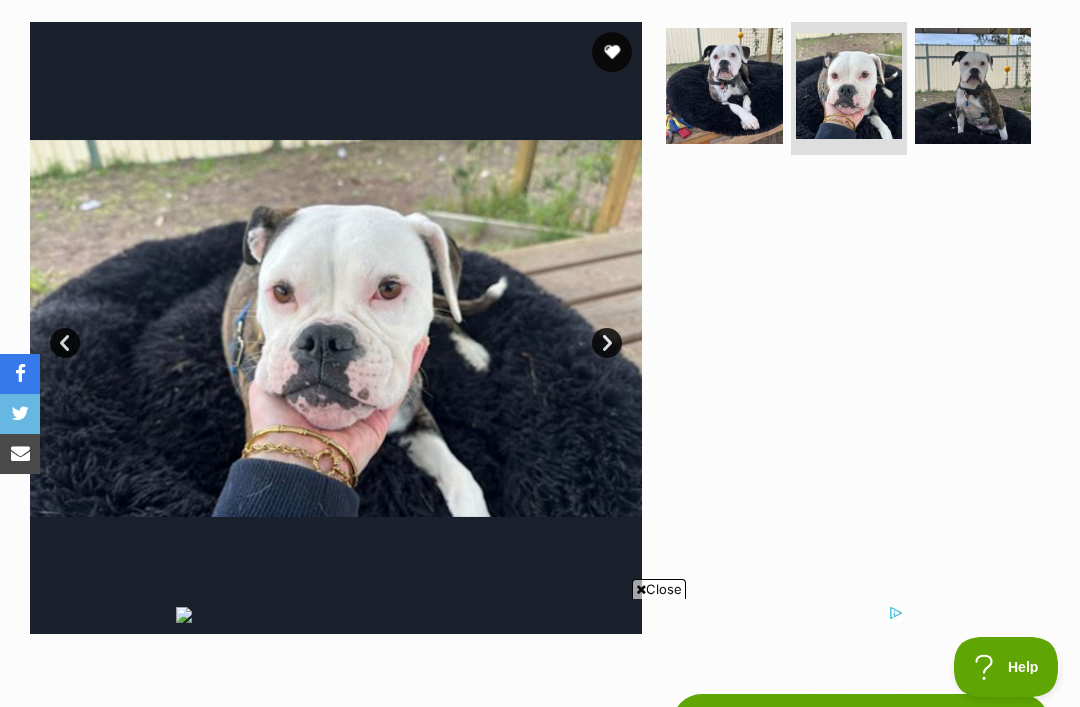 click on "Next" at bounding box center [607, 343] 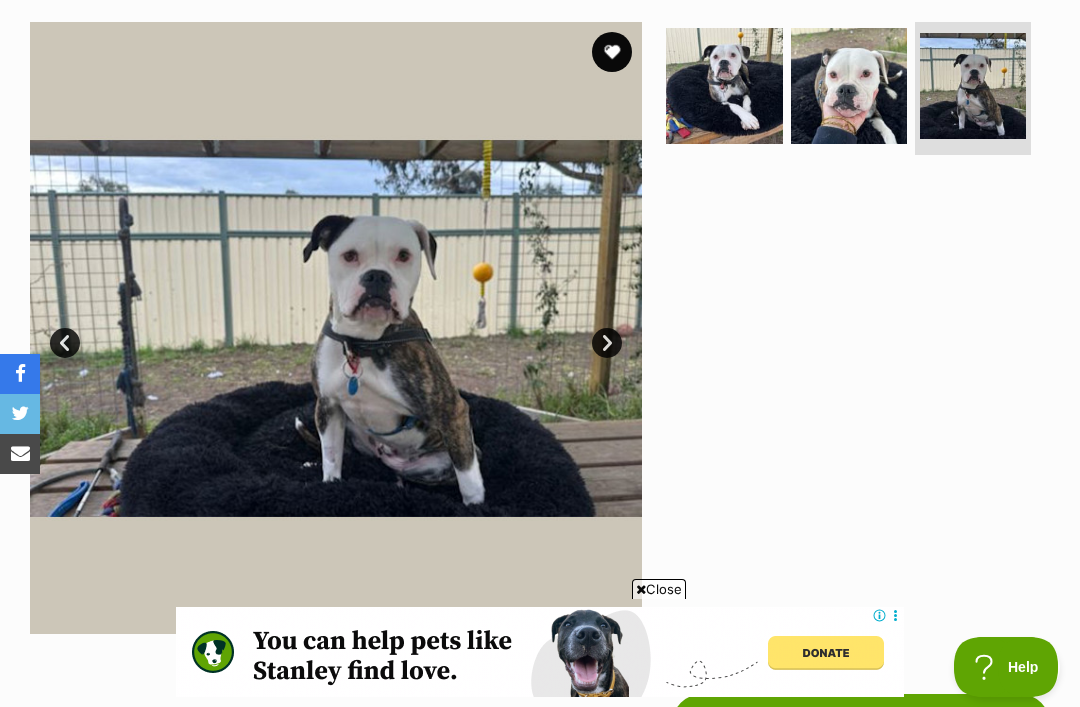 scroll, scrollTop: 0, scrollLeft: 0, axis: both 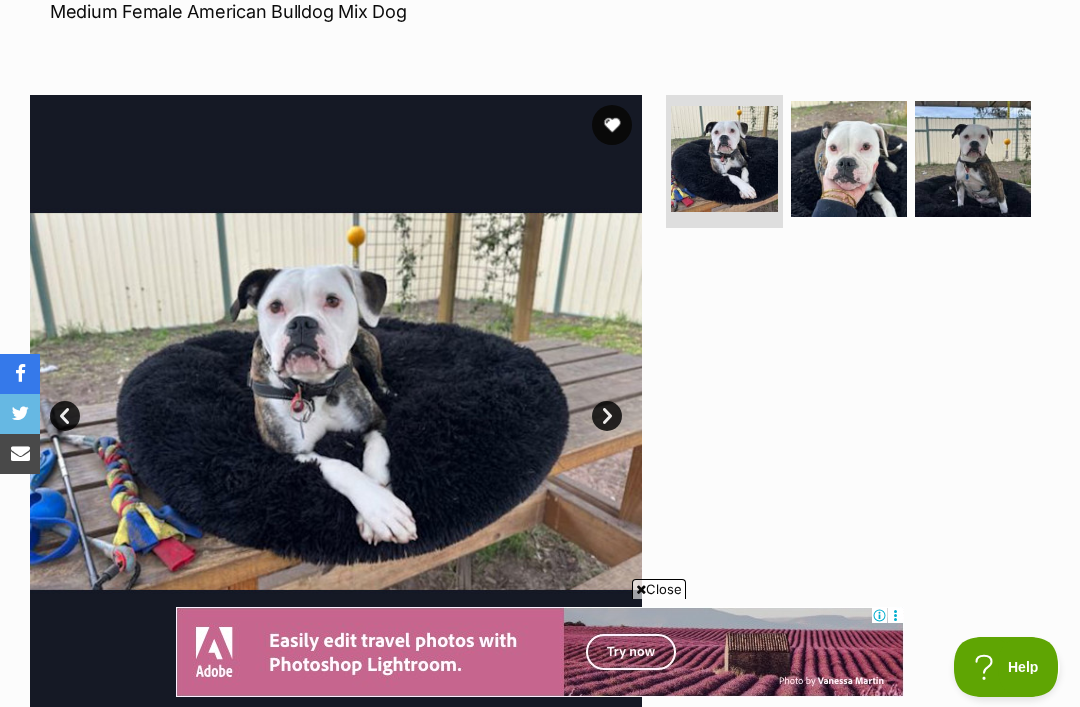 click at bounding box center [849, 159] 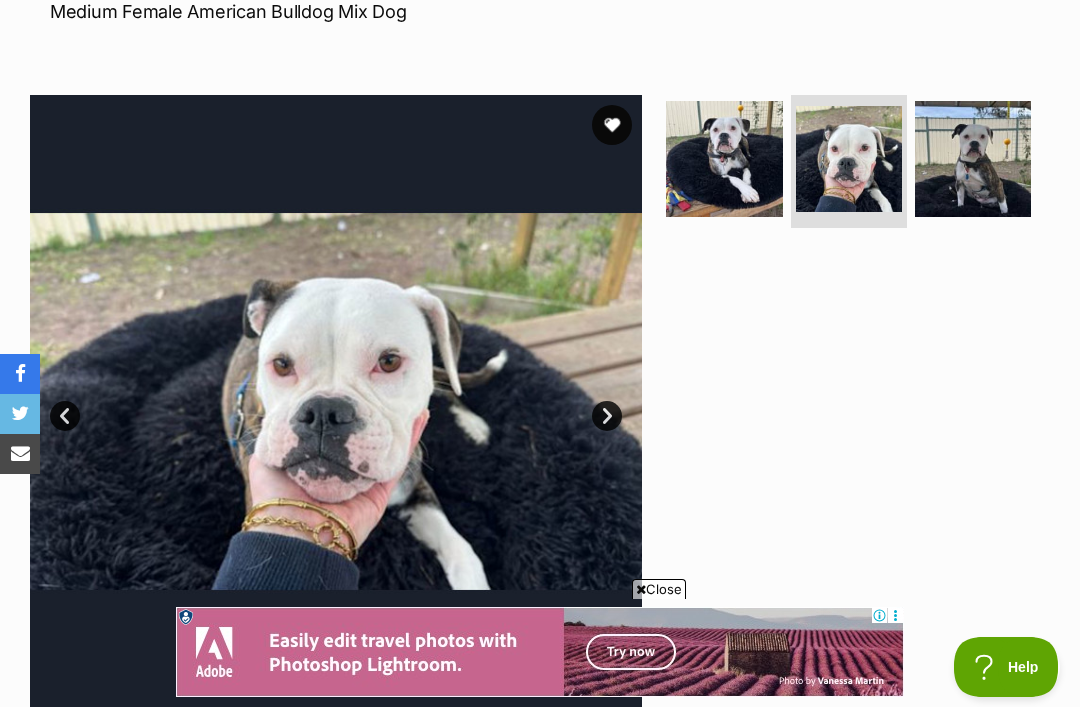 click at bounding box center [973, 159] 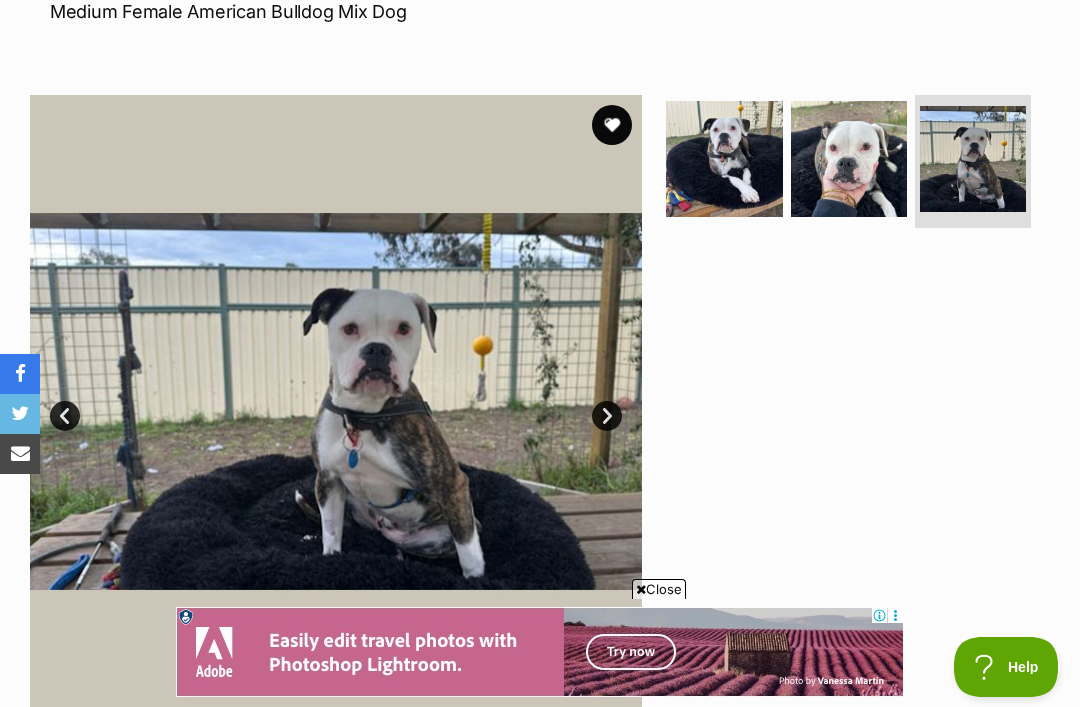 click at bounding box center (724, 159) 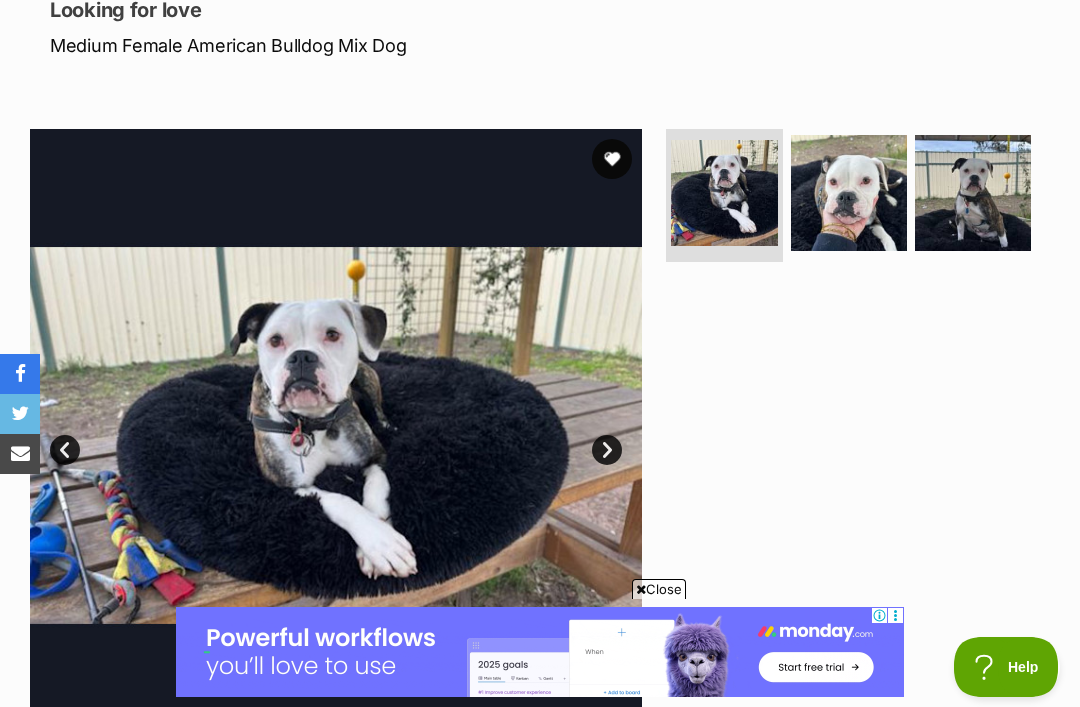 scroll, scrollTop: 245, scrollLeft: 0, axis: vertical 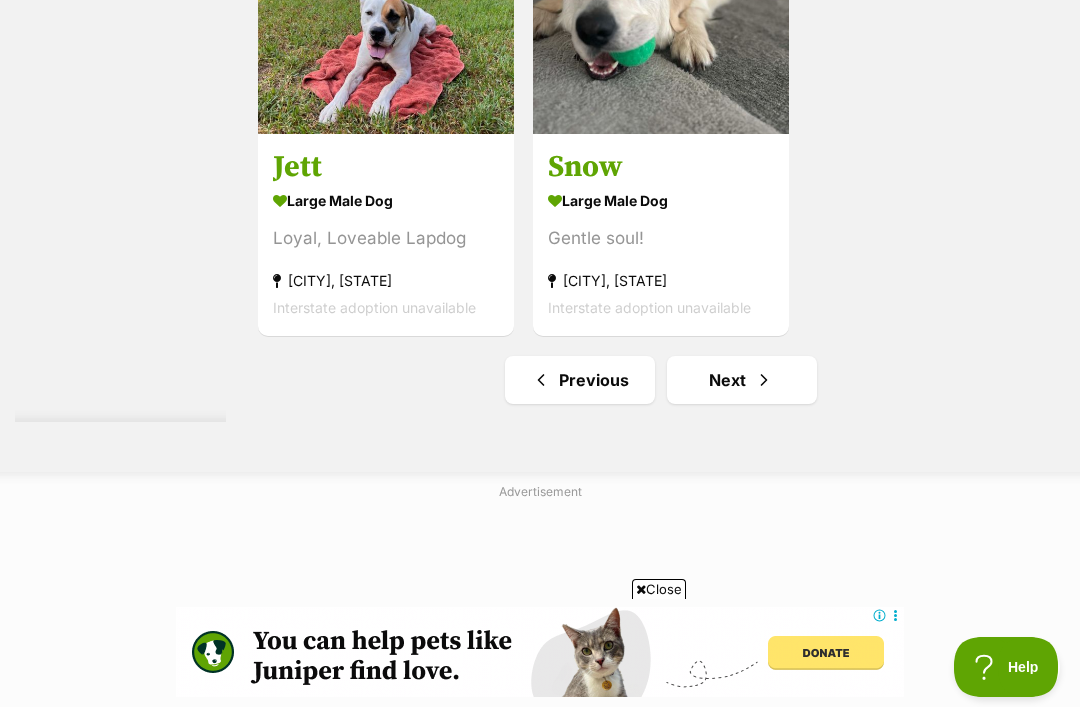 click at bounding box center [764, 380] 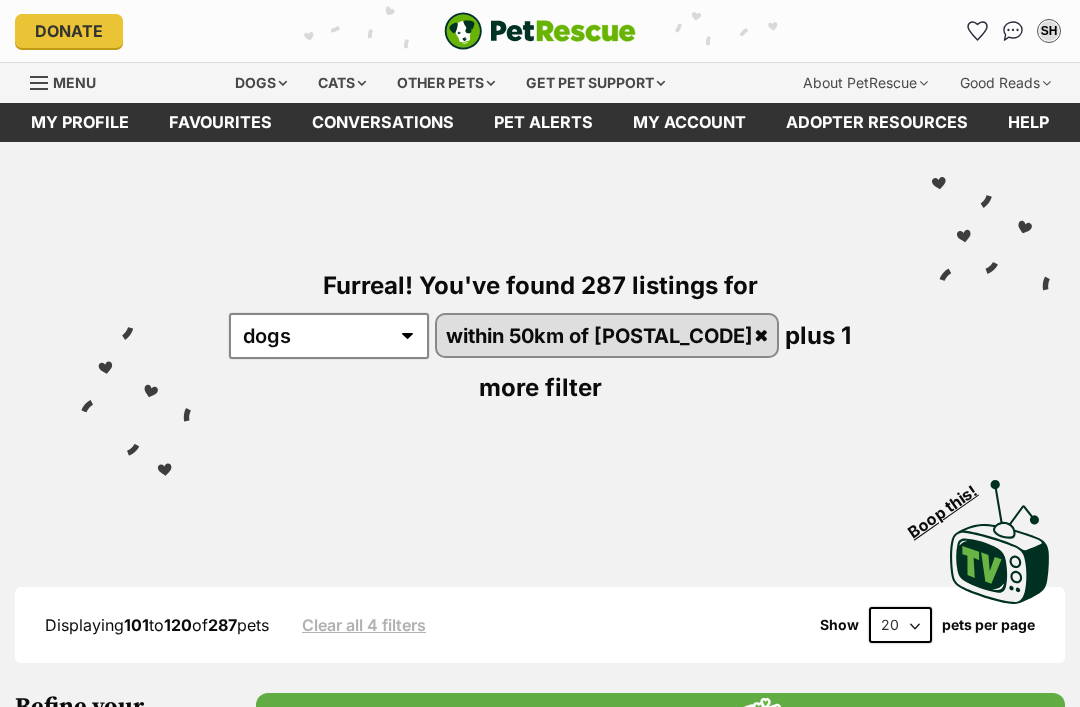 scroll, scrollTop: 312, scrollLeft: 0, axis: vertical 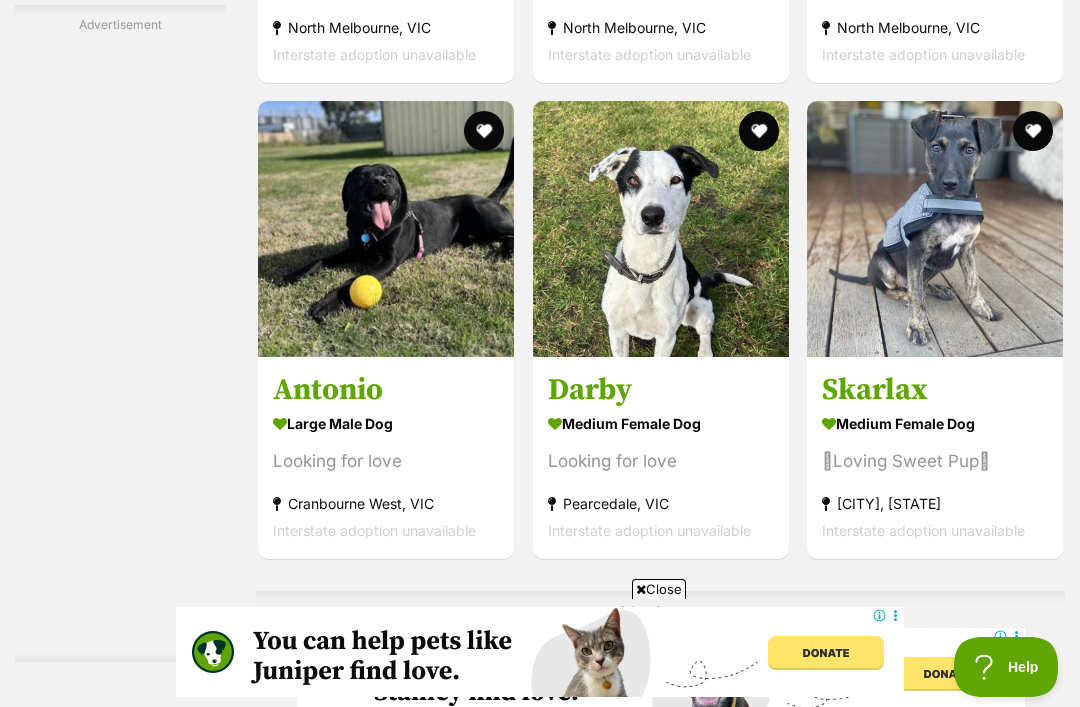 click at bounding box center (661, 229) 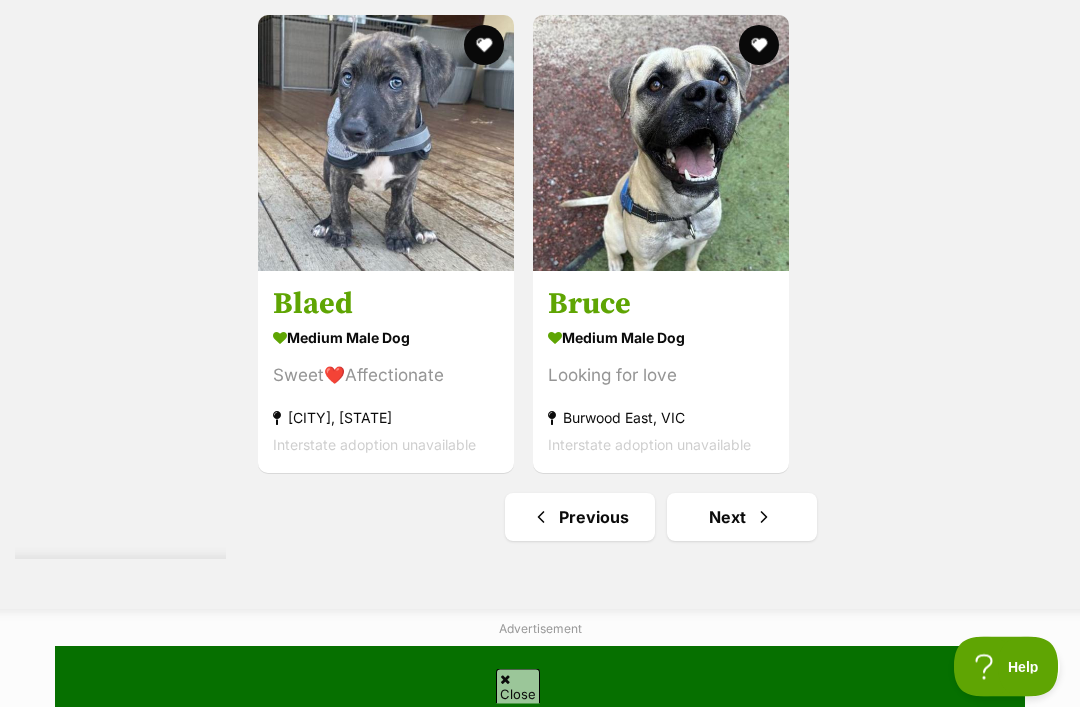 scroll, scrollTop: 4315, scrollLeft: 0, axis: vertical 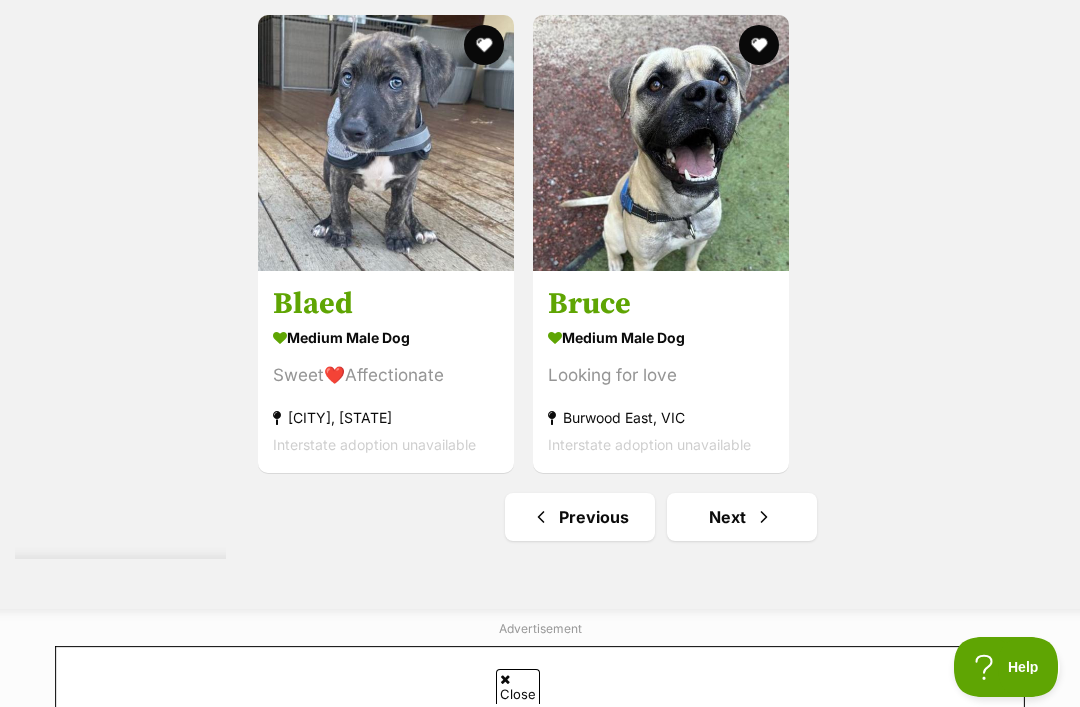 click at bounding box center (764, 517) 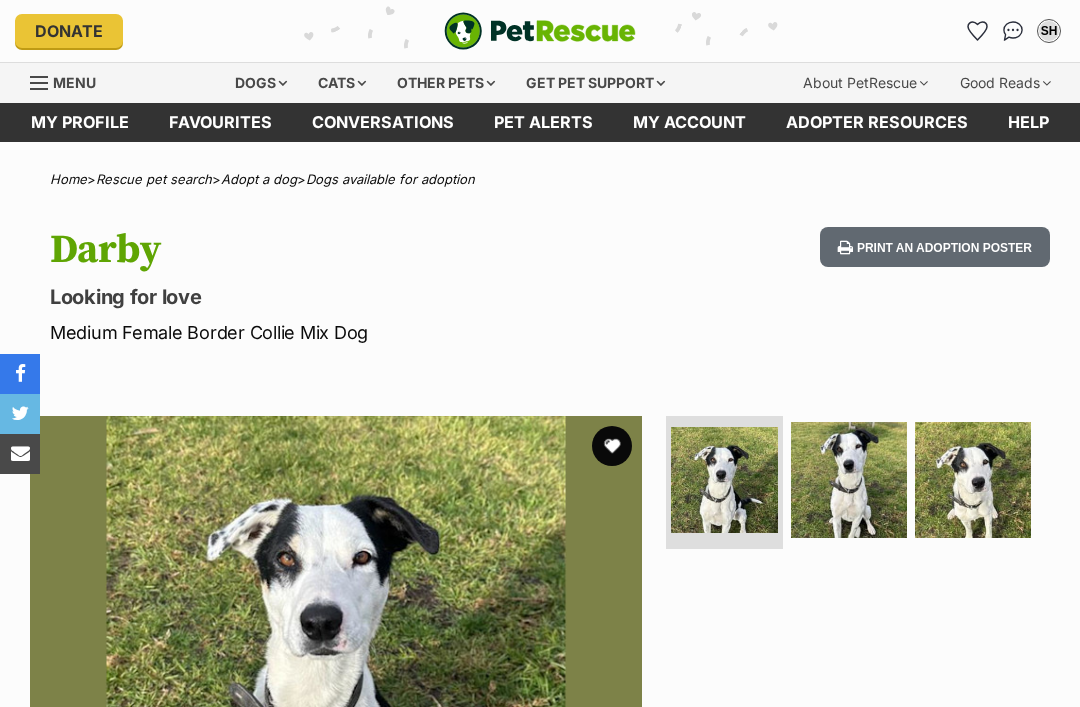 scroll, scrollTop: 0, scrollLeft: 0, axis: both 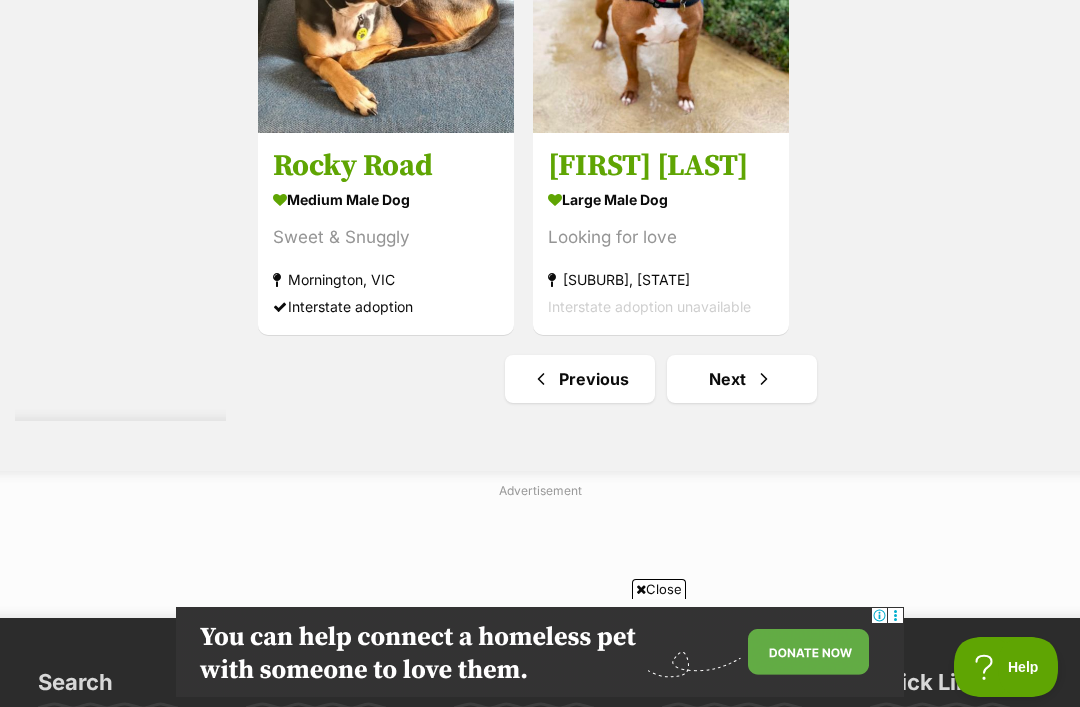click on "Next" at bounding box center [742, 379] 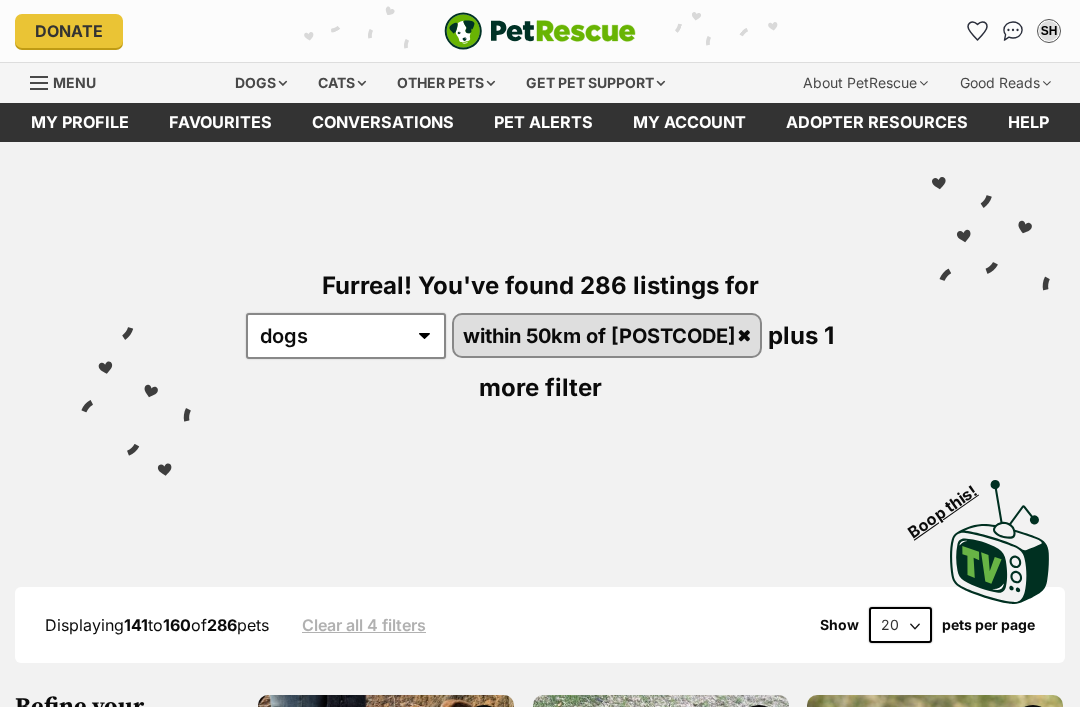 scroll, scrollTop: 170, scrollLeft: 0, axis: vertical 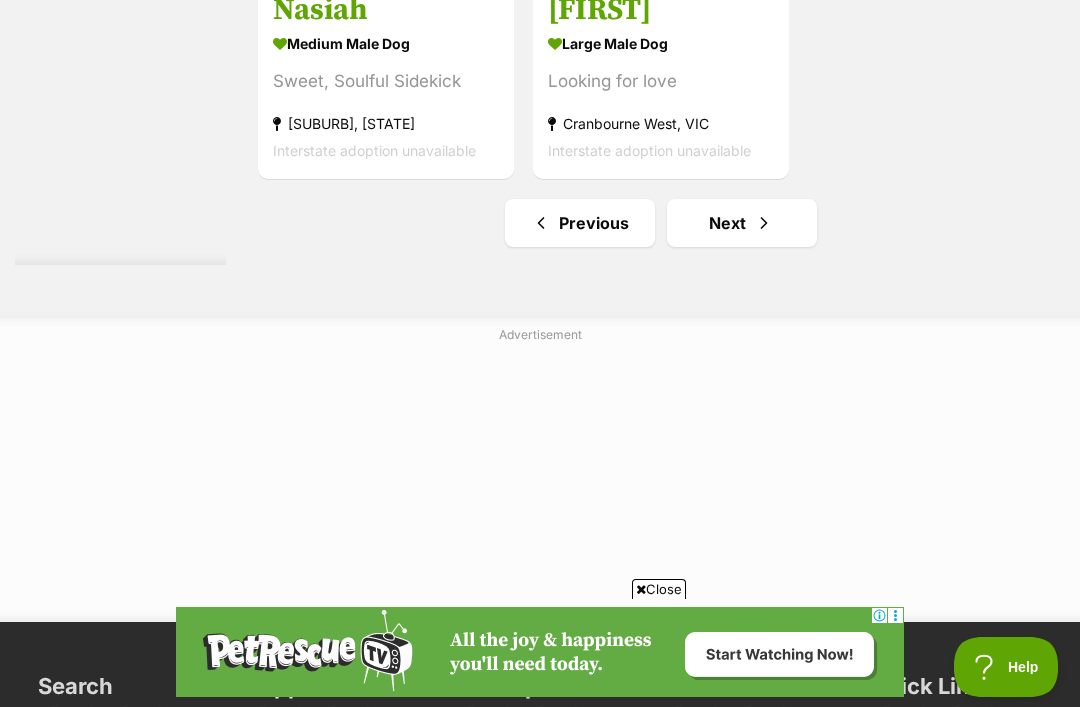 click on "Next" at bounding box center [742, 223] 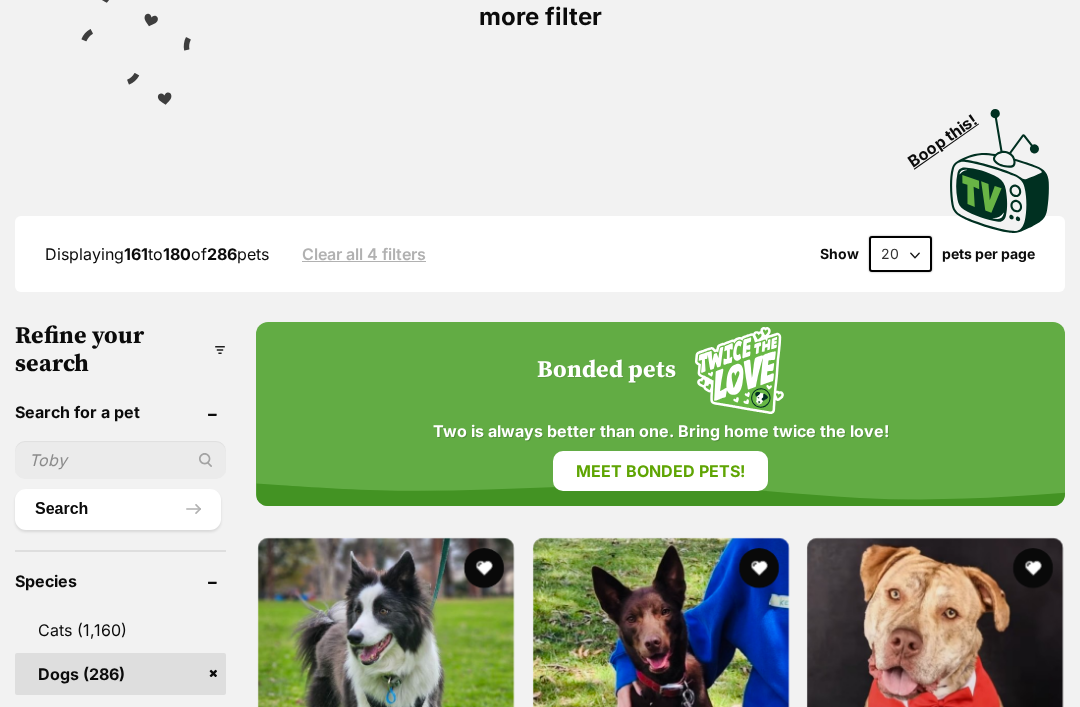 scroll, scrollTop: 0, scrollLeft: 0, axis: both 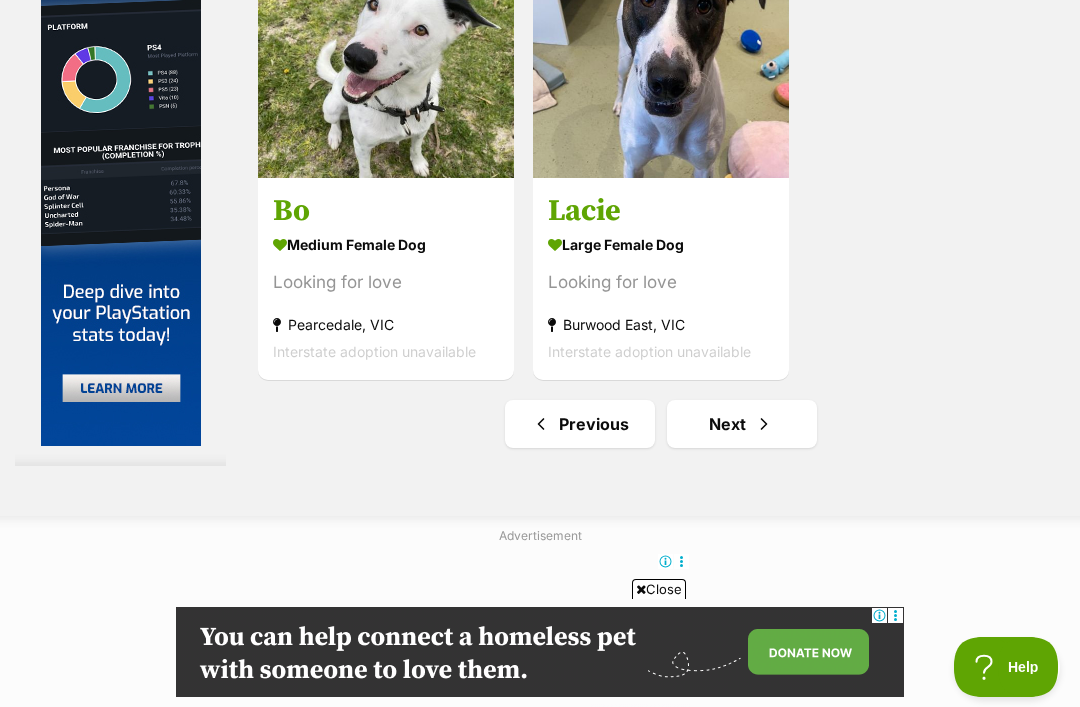 click at bounding box center [764, 424] 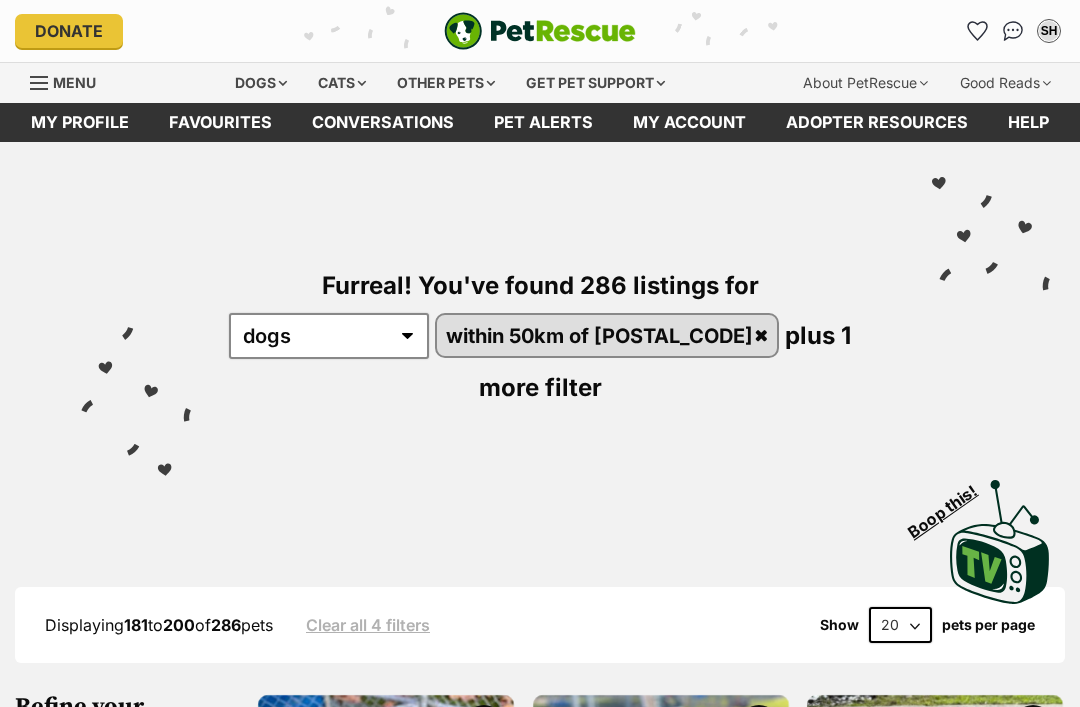 scroll, scrollTop: 316, scrollLeft: 0, axis: vertical 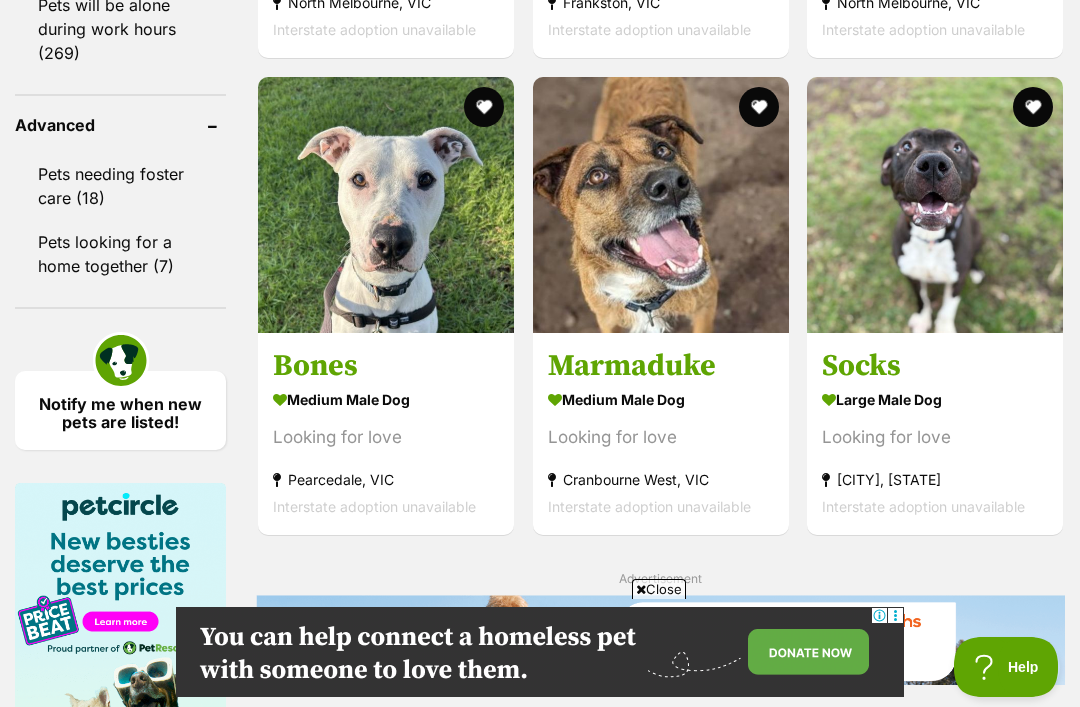 click at bounding box center (386, 205) 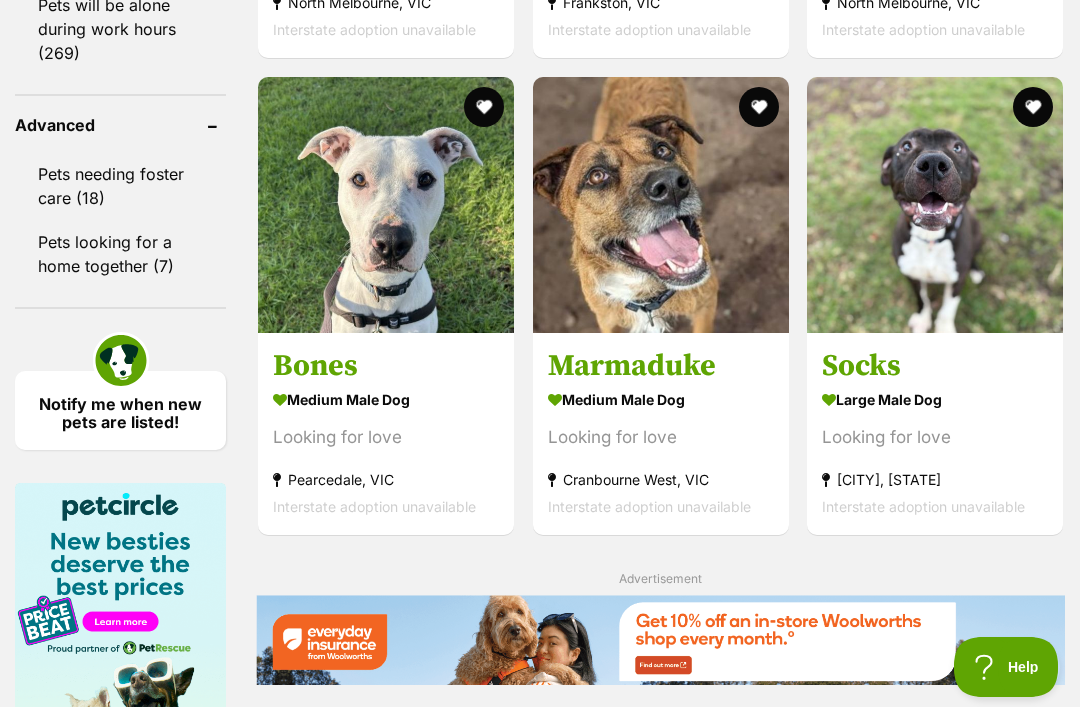 scroll, scrollTop: 2306, scrollLeft: 0, axis: vertical 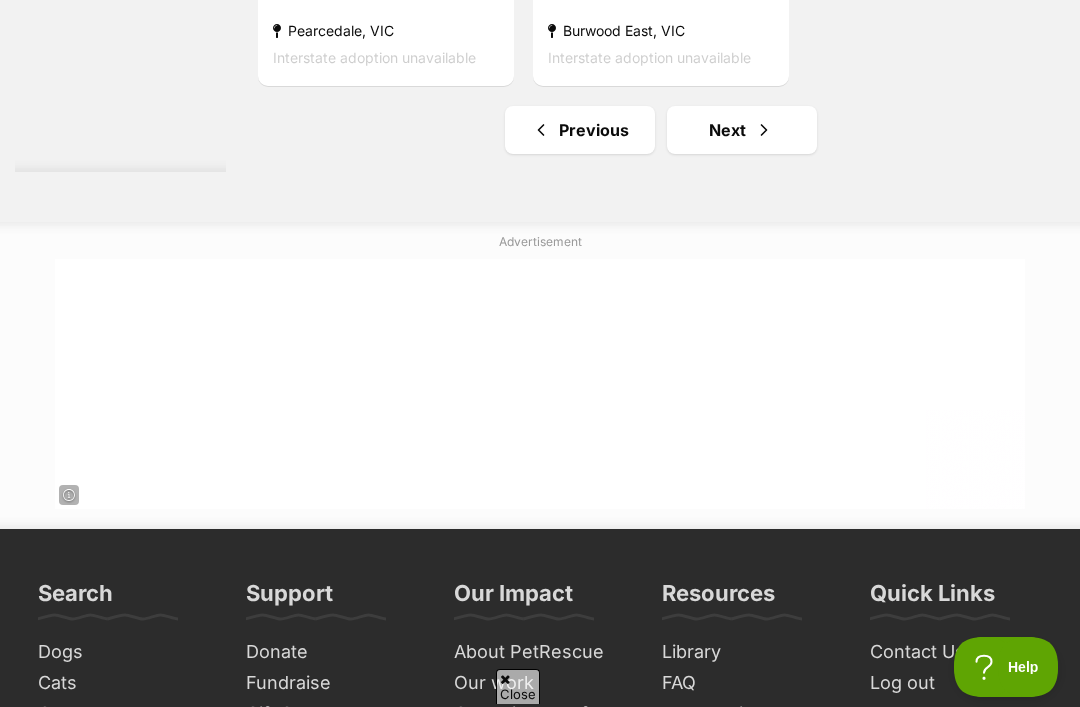 click at bounding box center (764, 130) 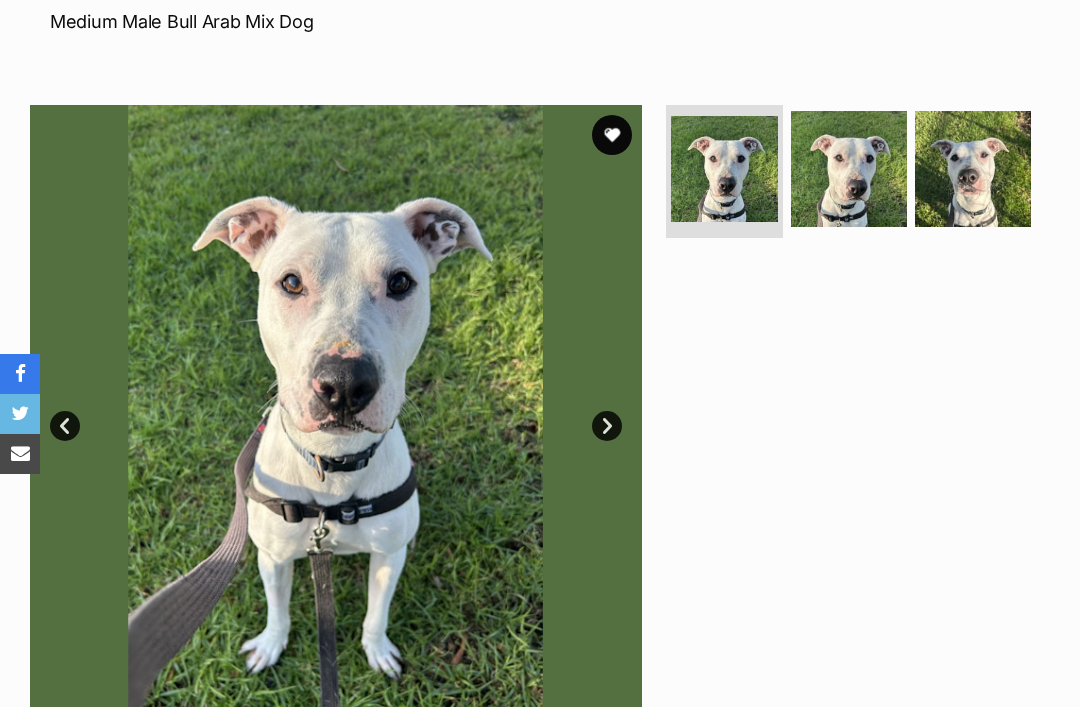 scroll, scrollTop: 0, scrollLeft: 0, axis: both 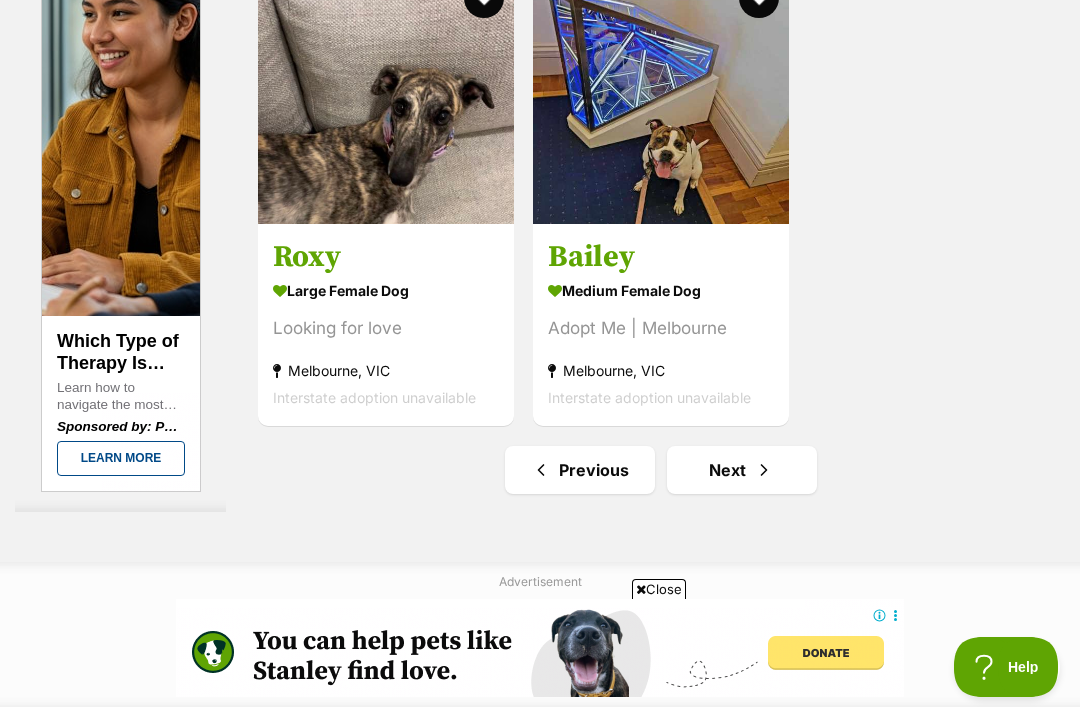 click on "Next" at bounding box center [742, 470] 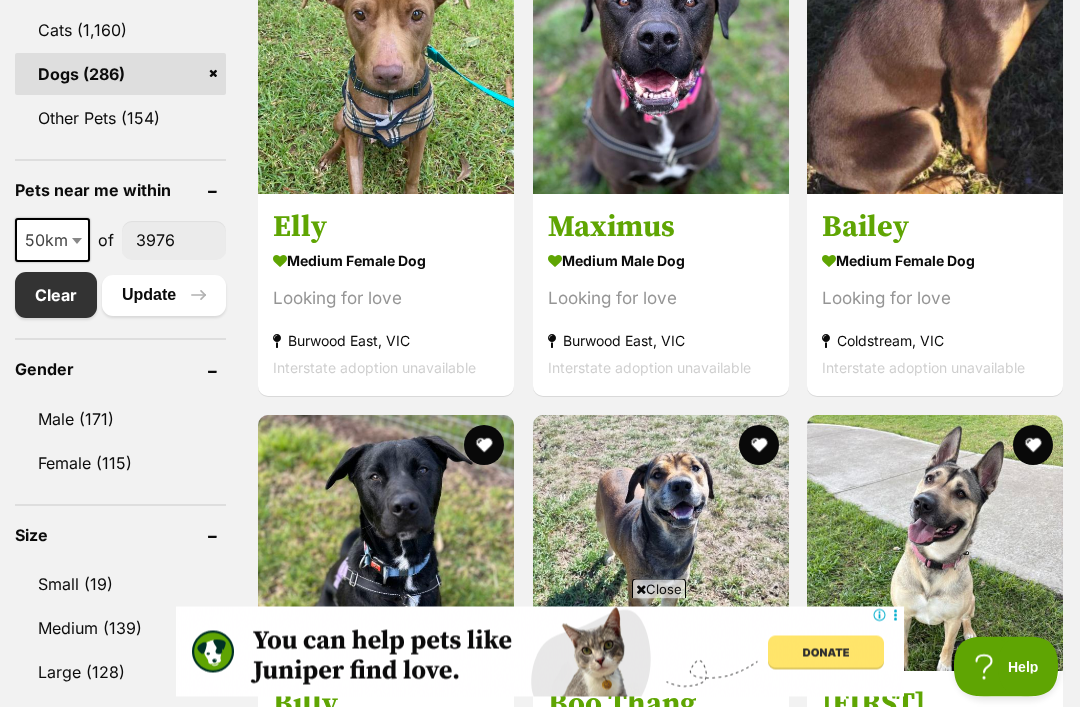 scroll, scrollTop: 0, scrollLeft: 0, axis: both 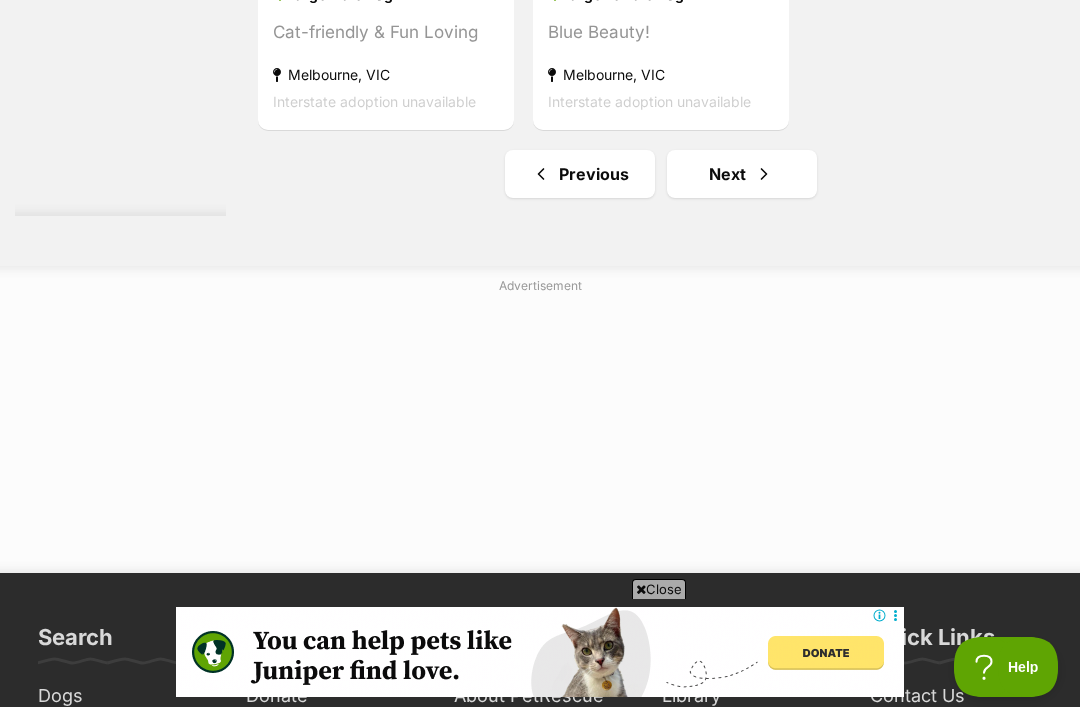click at bounding box center [764, 174] 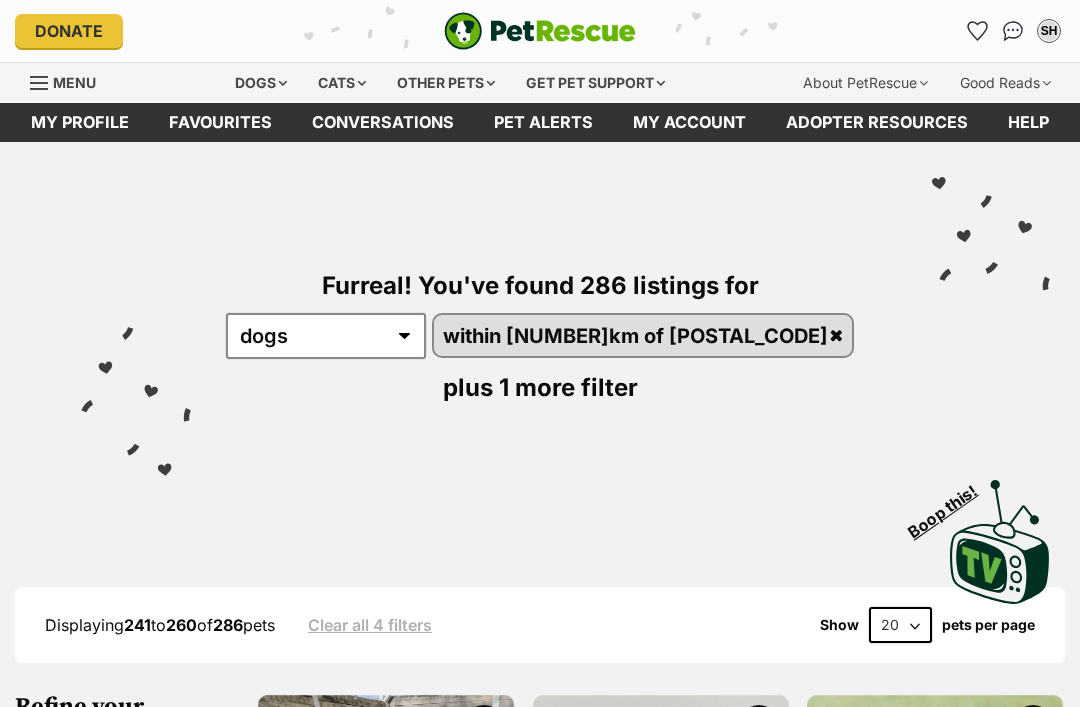 scroll, scrollTop: 449, scrollLeft: 0, axis: vertical 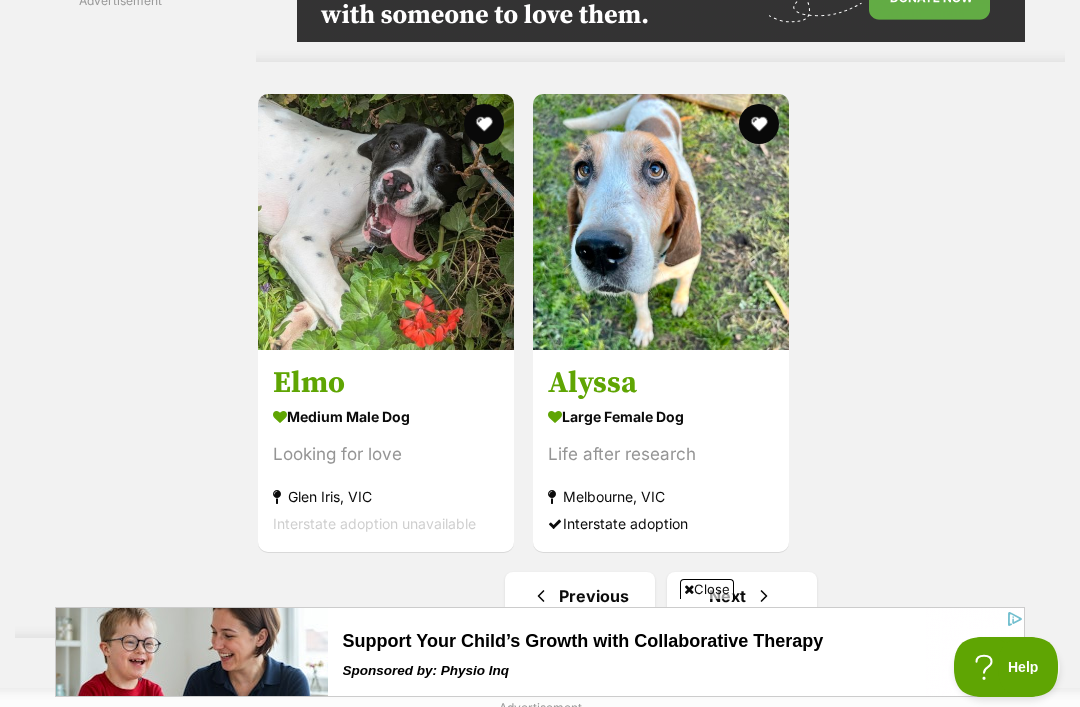 click at bounding box center [764, 596] 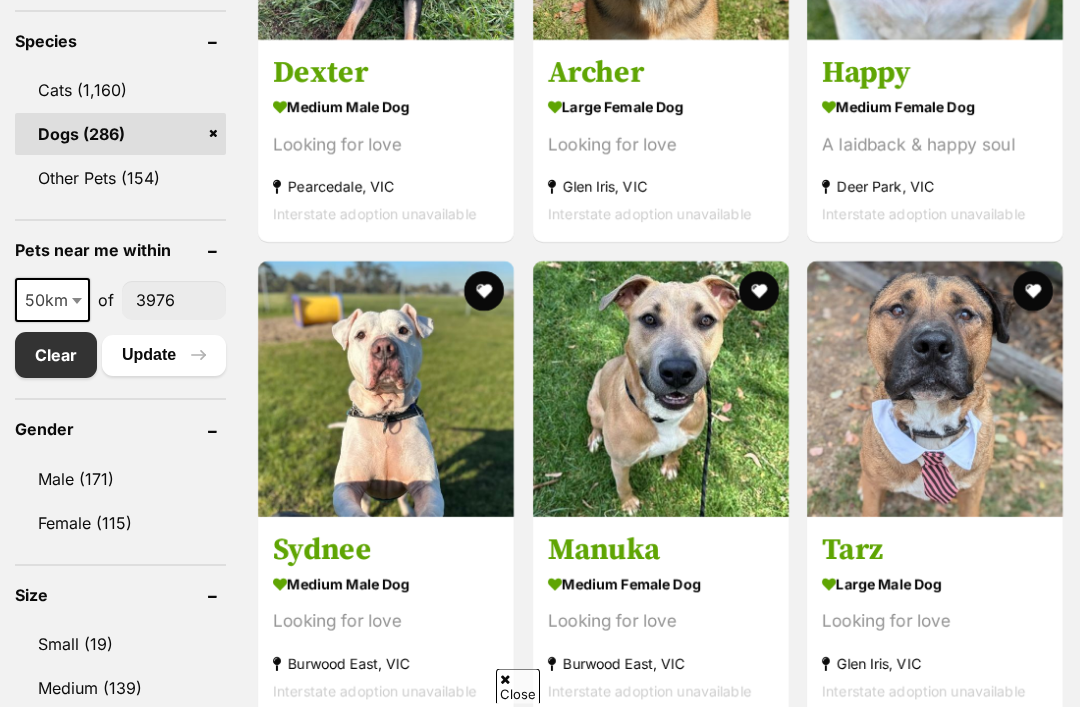 scroll, scrollTop: 967, scrollLeft: 0, axis: vertical 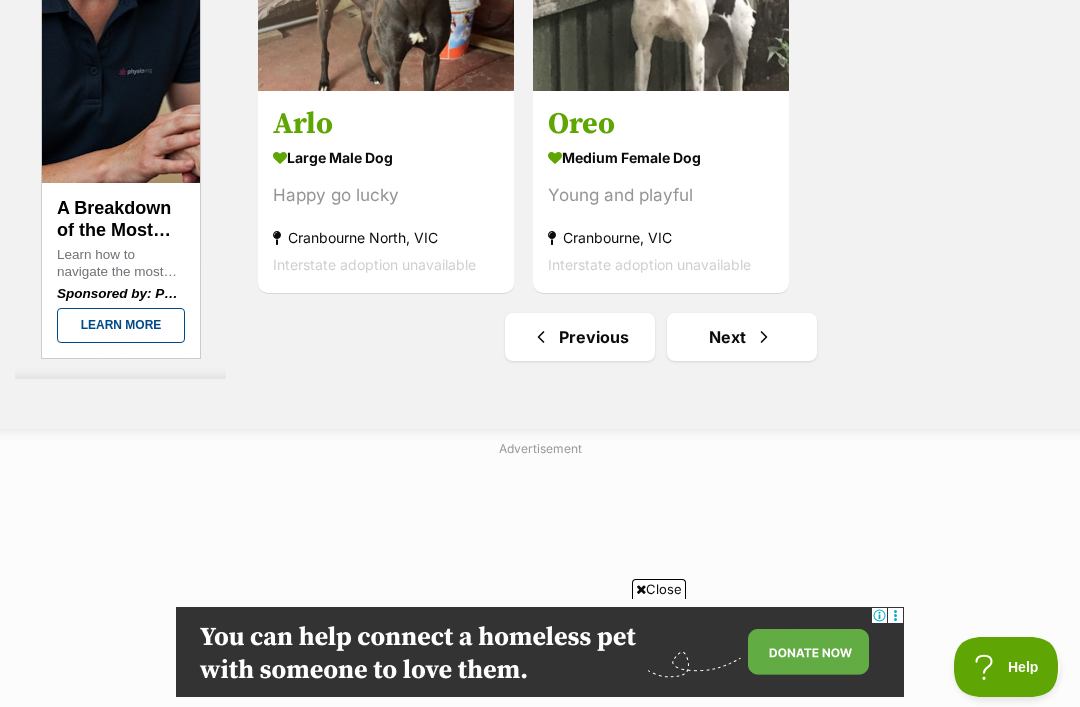 click on "Next" at bounding box center [742, 337] 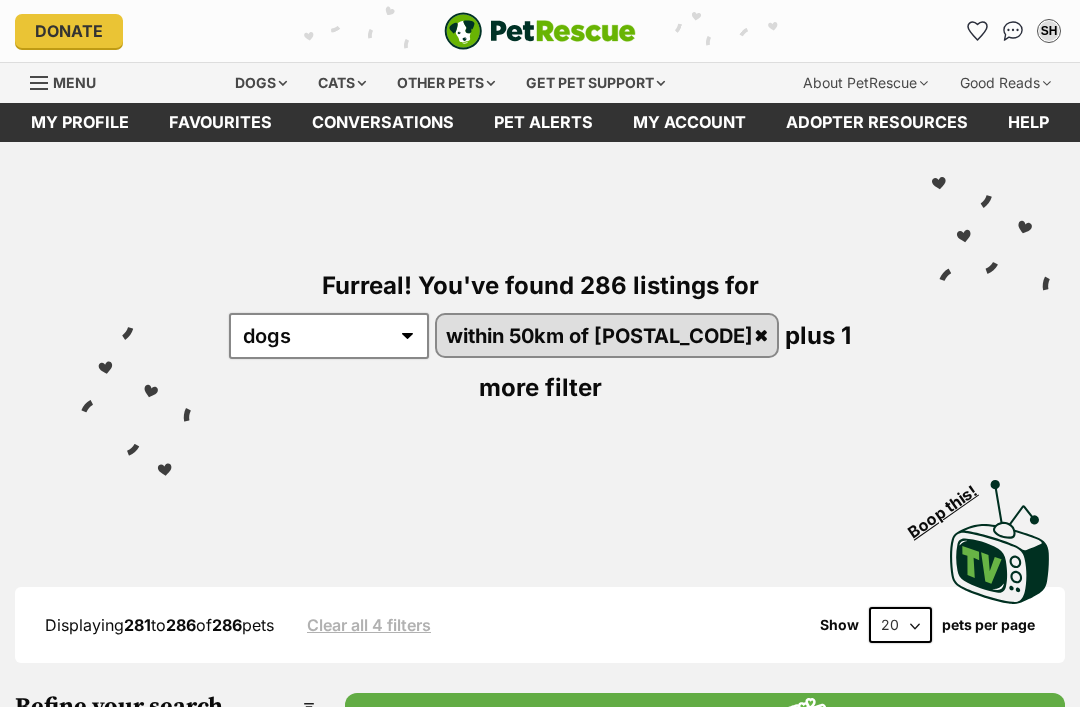 scroll, scrollTop: 428, scrollLeft: 0, axis: vertical 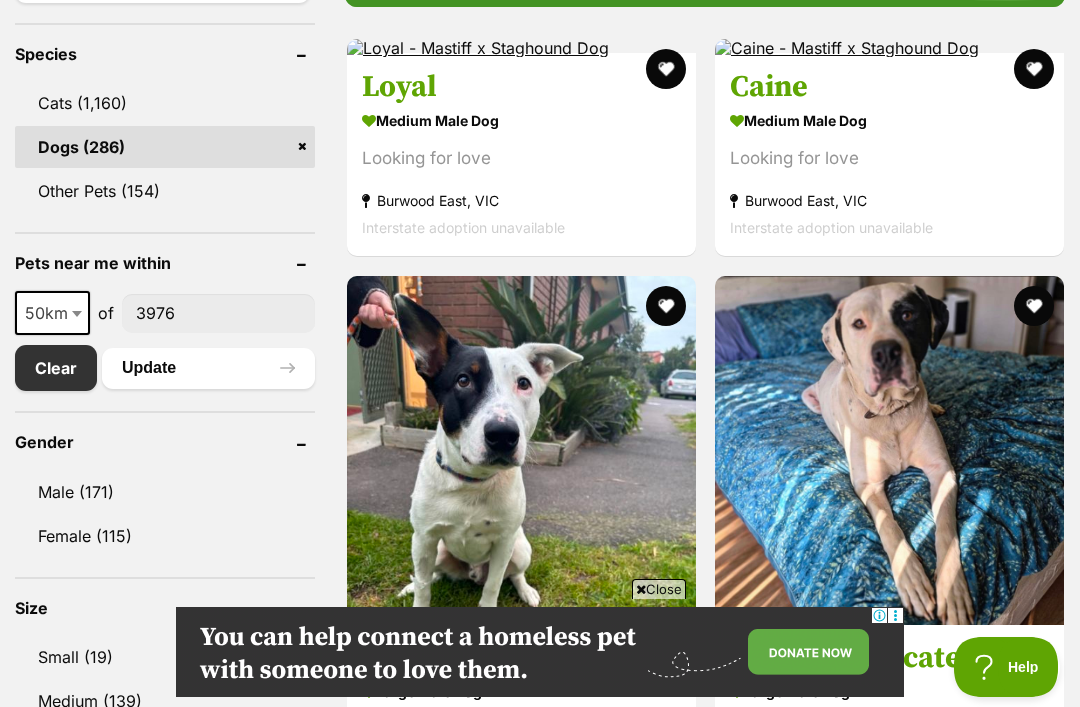 click at bounding box center [478, 48] 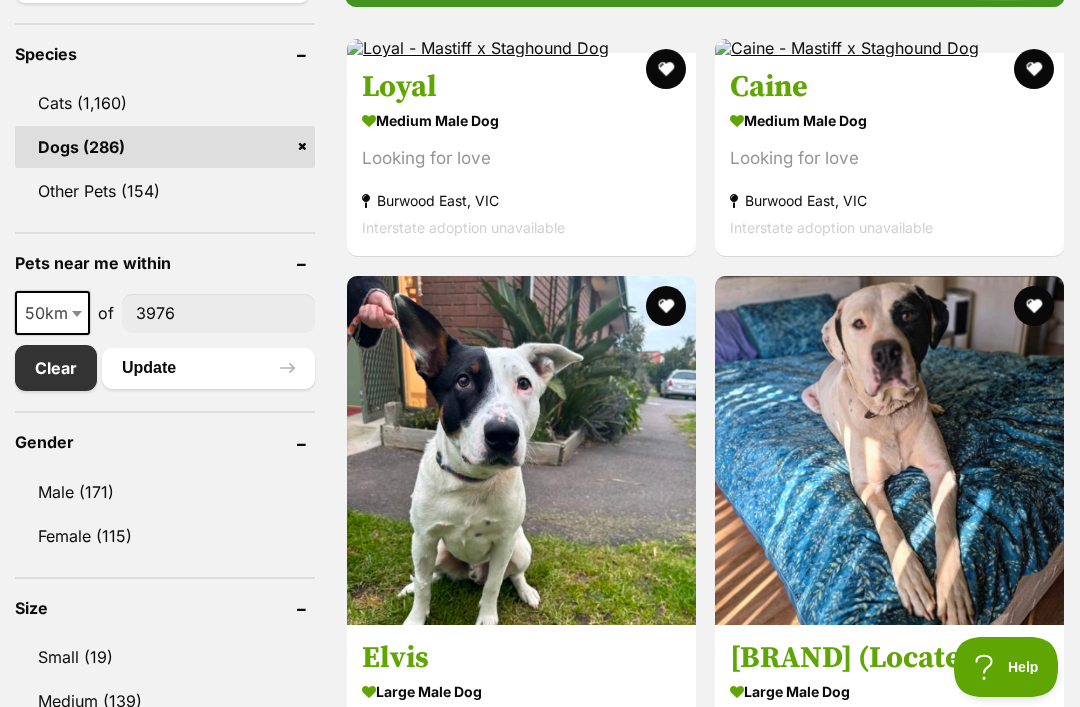 scroll, scrollTop: 935, scrollLeft: 0, axis: vertical 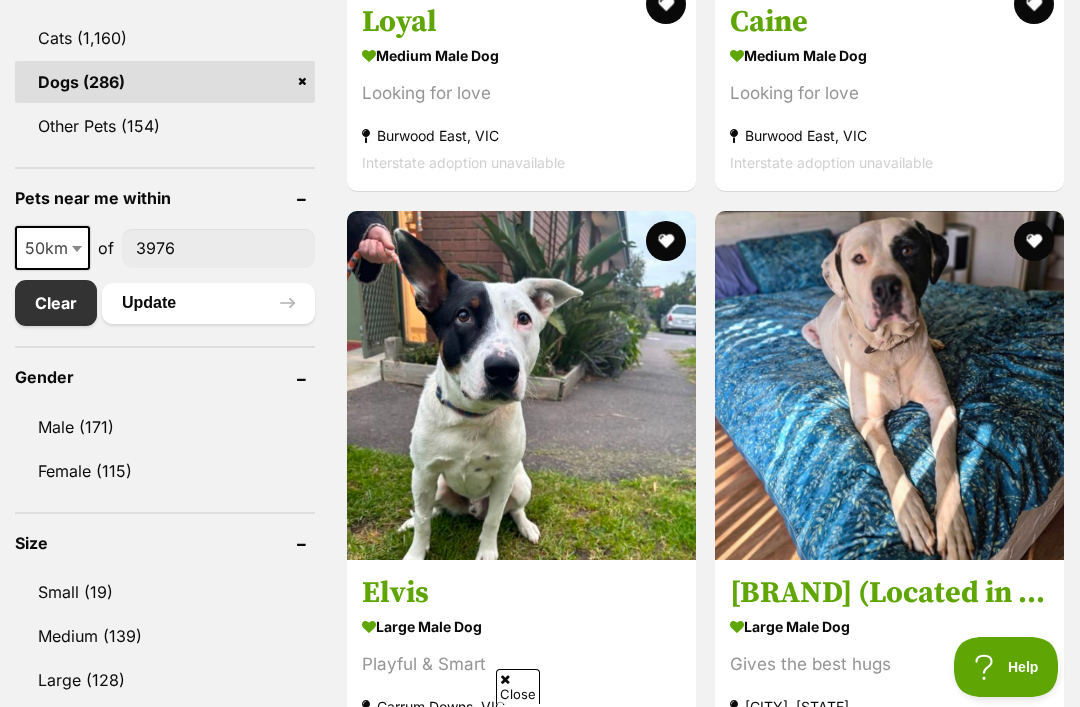 click at bounding box center [847, -17] 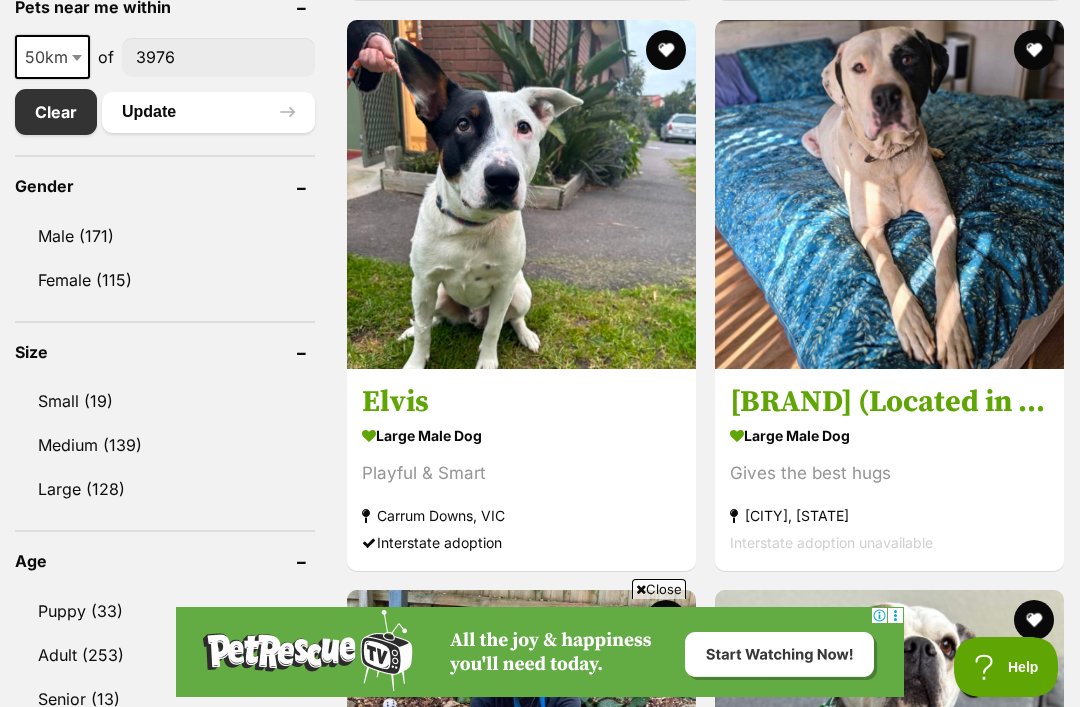 scroll, scrollTop: 1124, scrollLeft: 0, axis: vertical 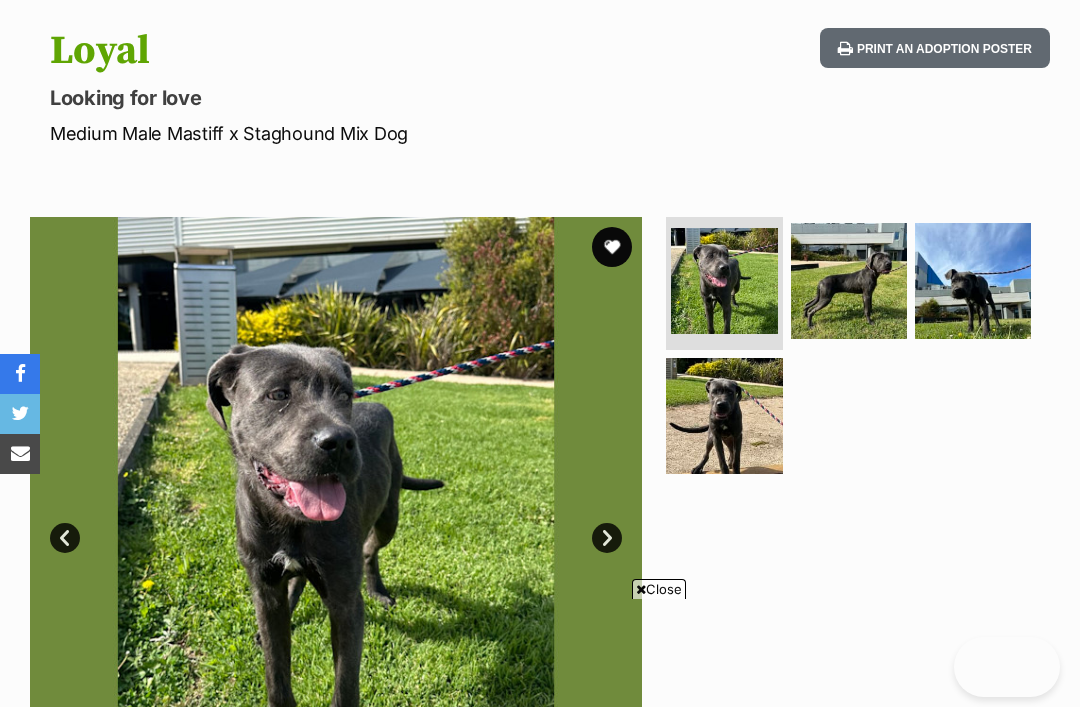 click on "Next" at bounding box center [607, 538] 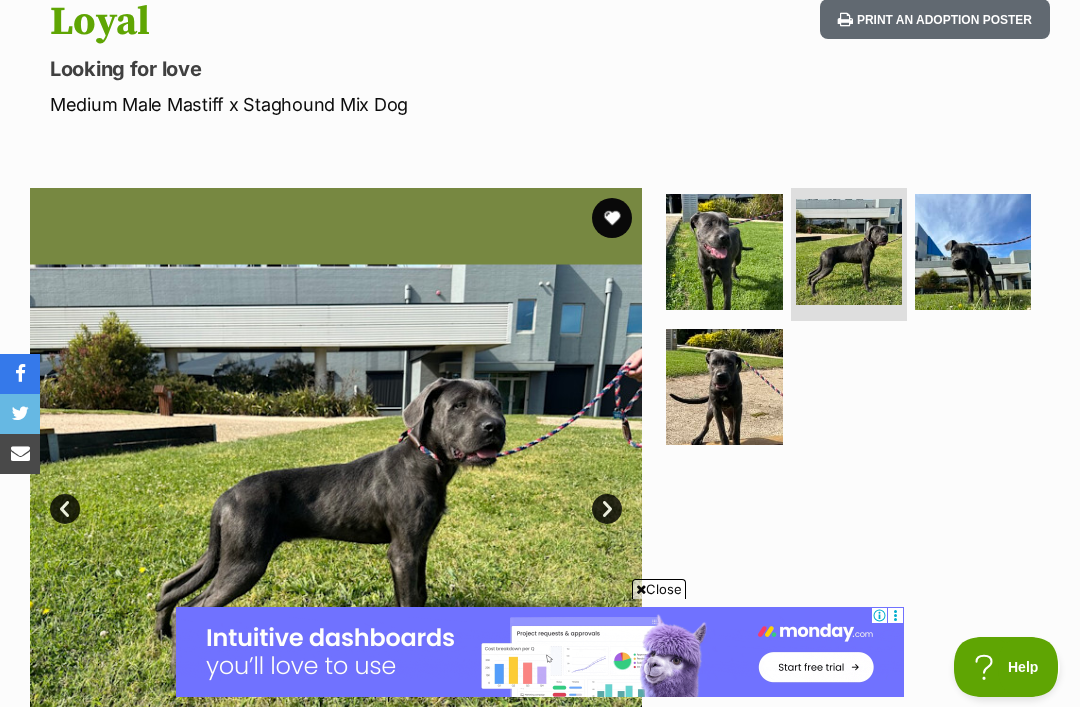 scroll, scrollTop: 0, scrollLeft: 0, axis: both 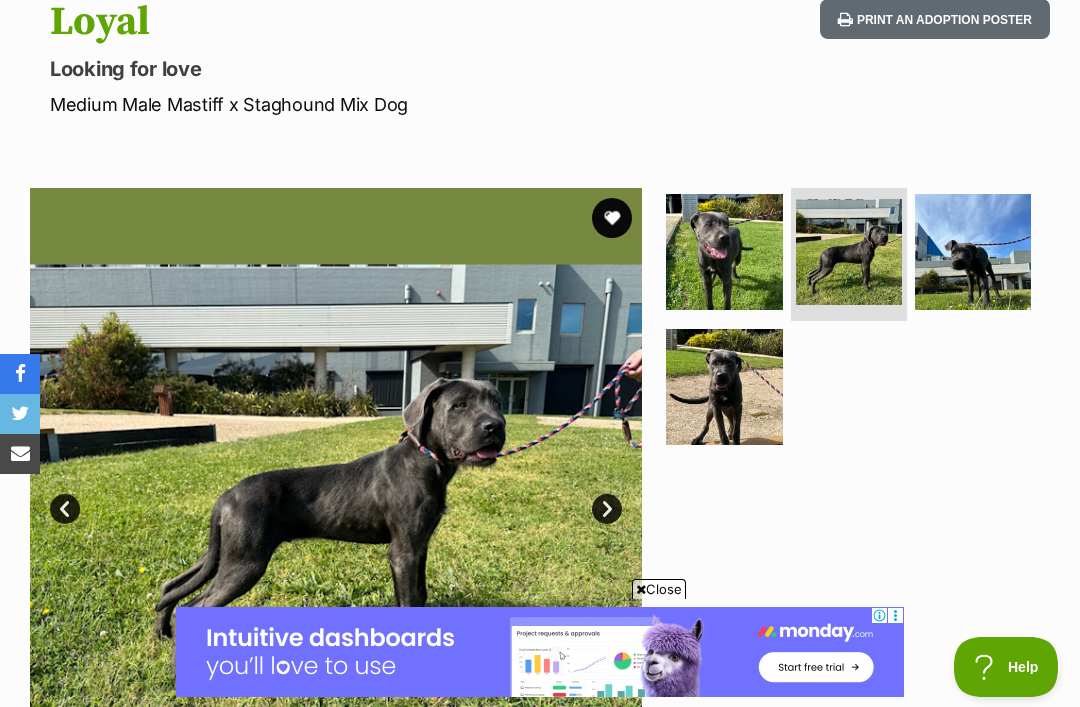 click on "Next" at bounding box center (607, 509) 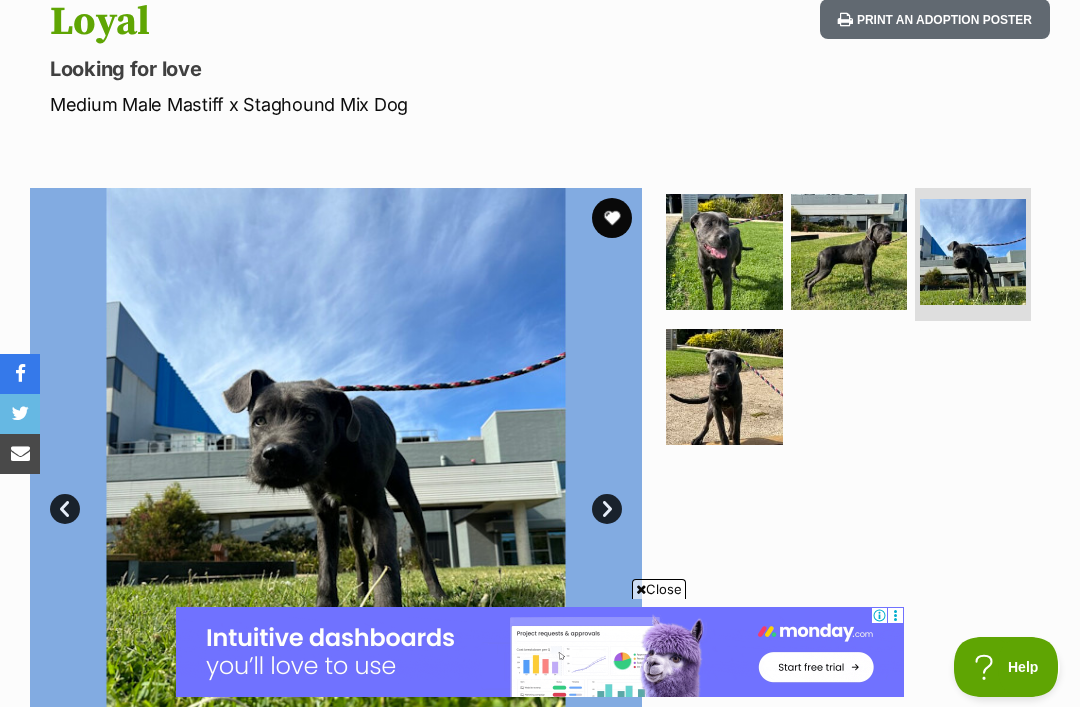 scroll, scrollTop: 0, scrollLeft: 0, axis: both 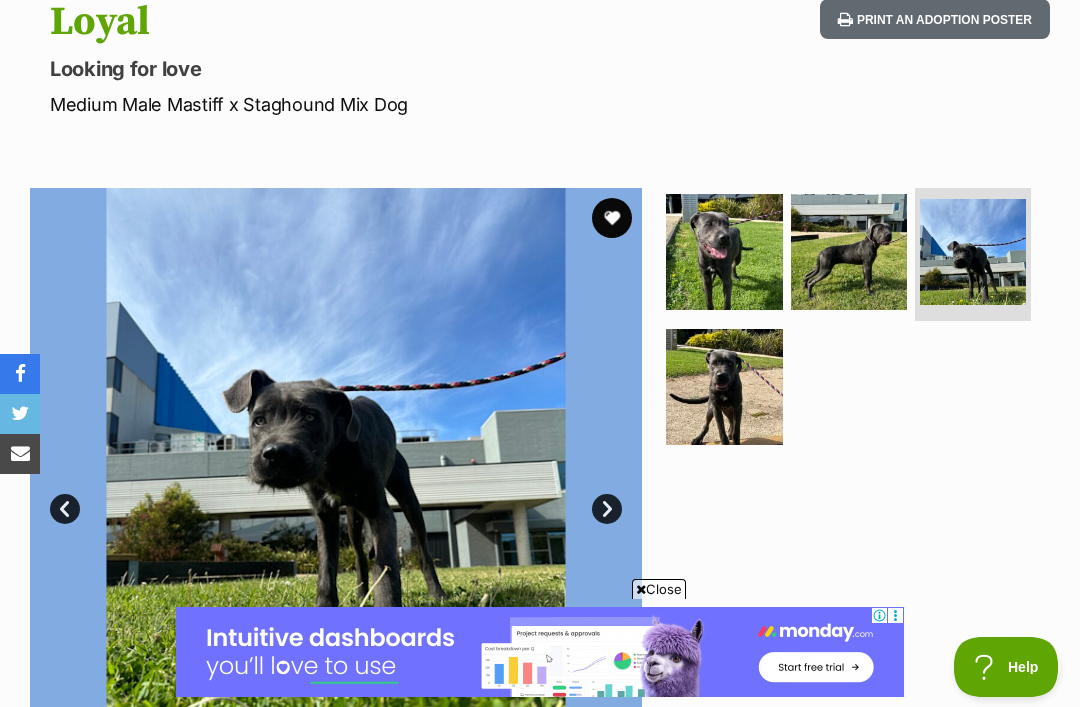 click on "Next" at bounding box center [607, 509] 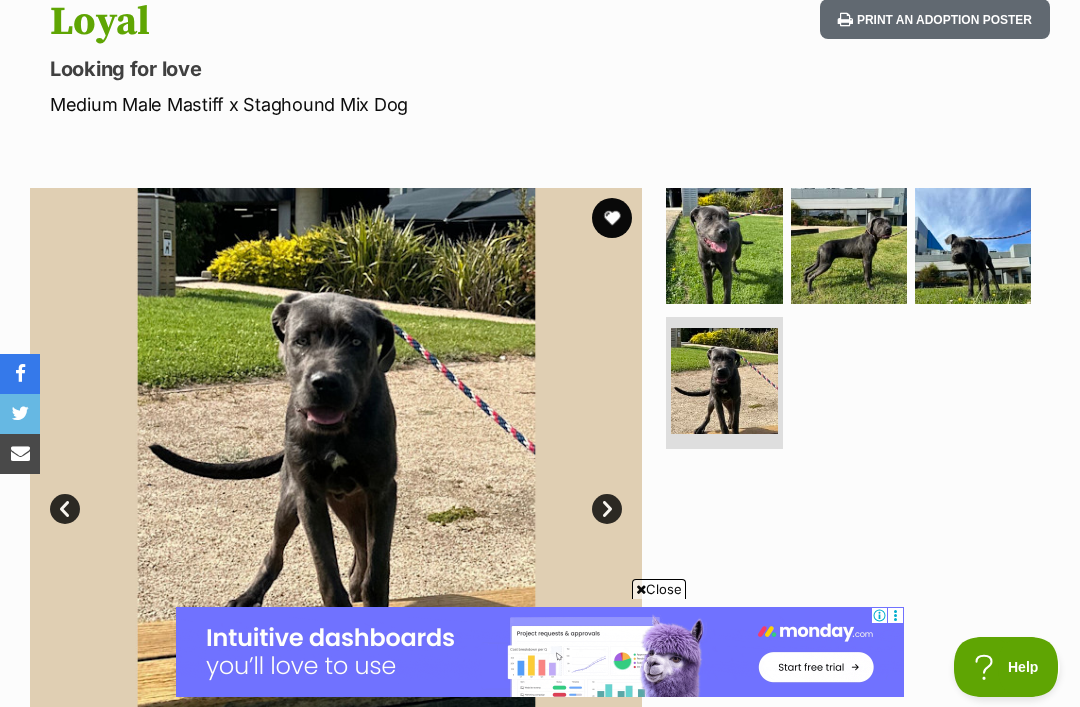click on "Next" at bounding box center [607, 509] 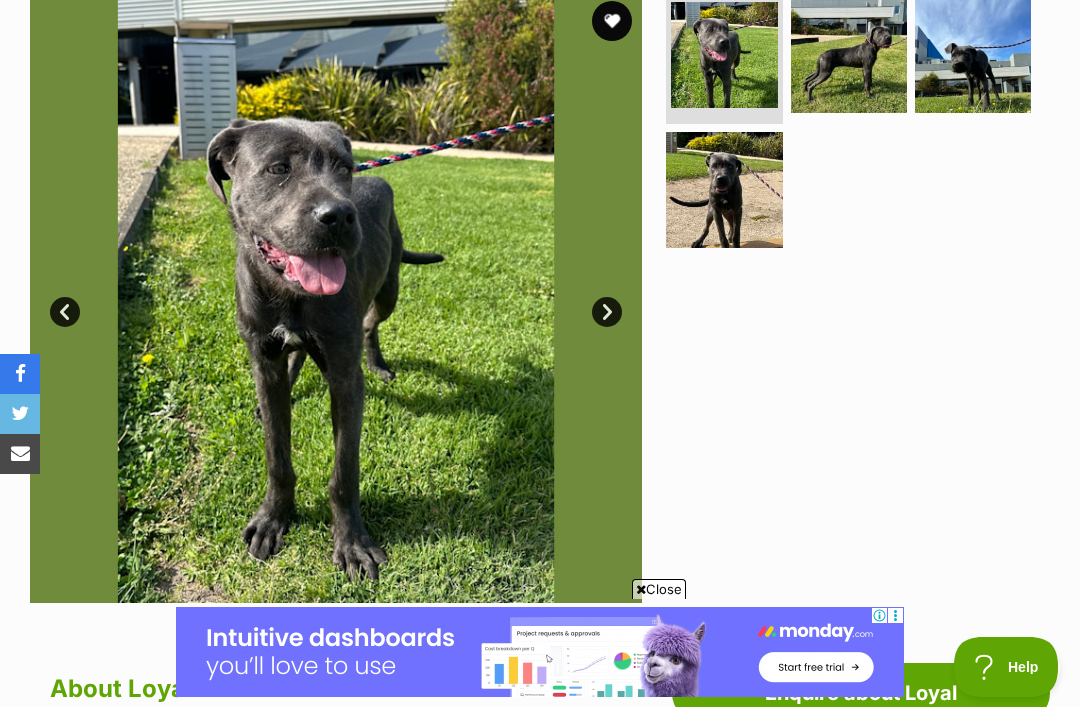 scroll, scrollTop: 305, scrollLeft: 0, axis: vertical 